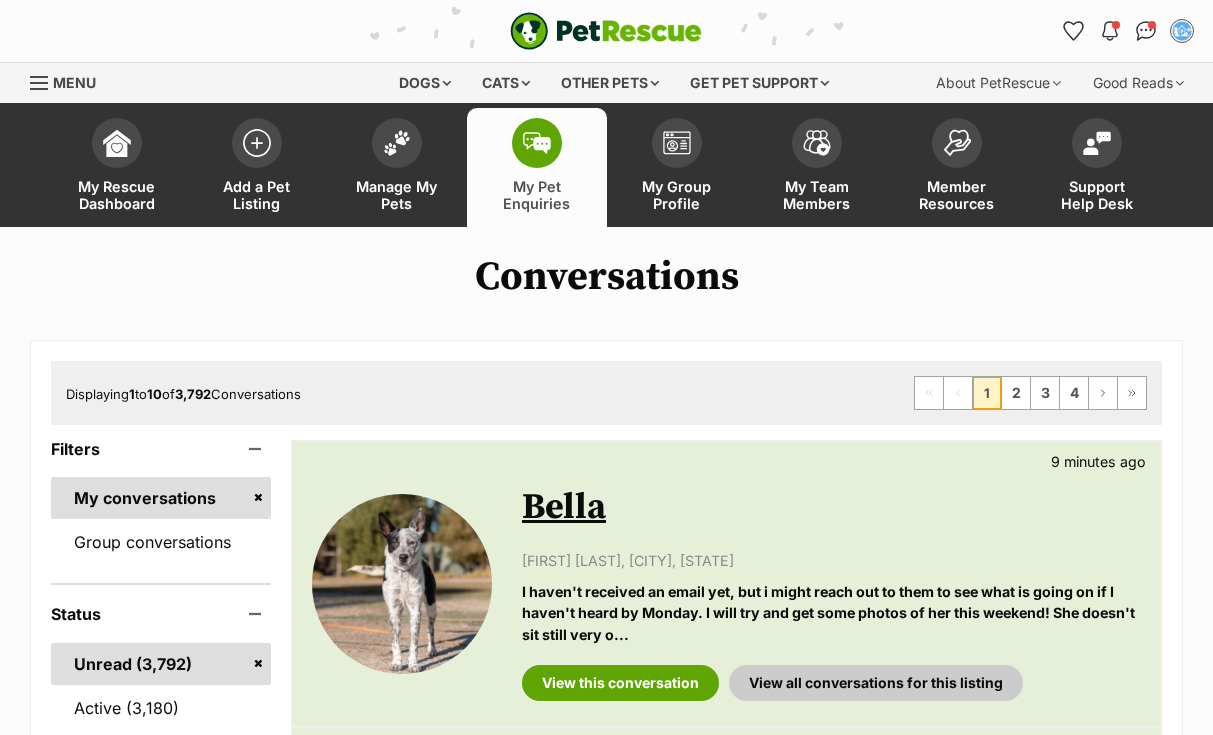 scroll, scrollTop: 0, scrollLeft: 0, axis: both 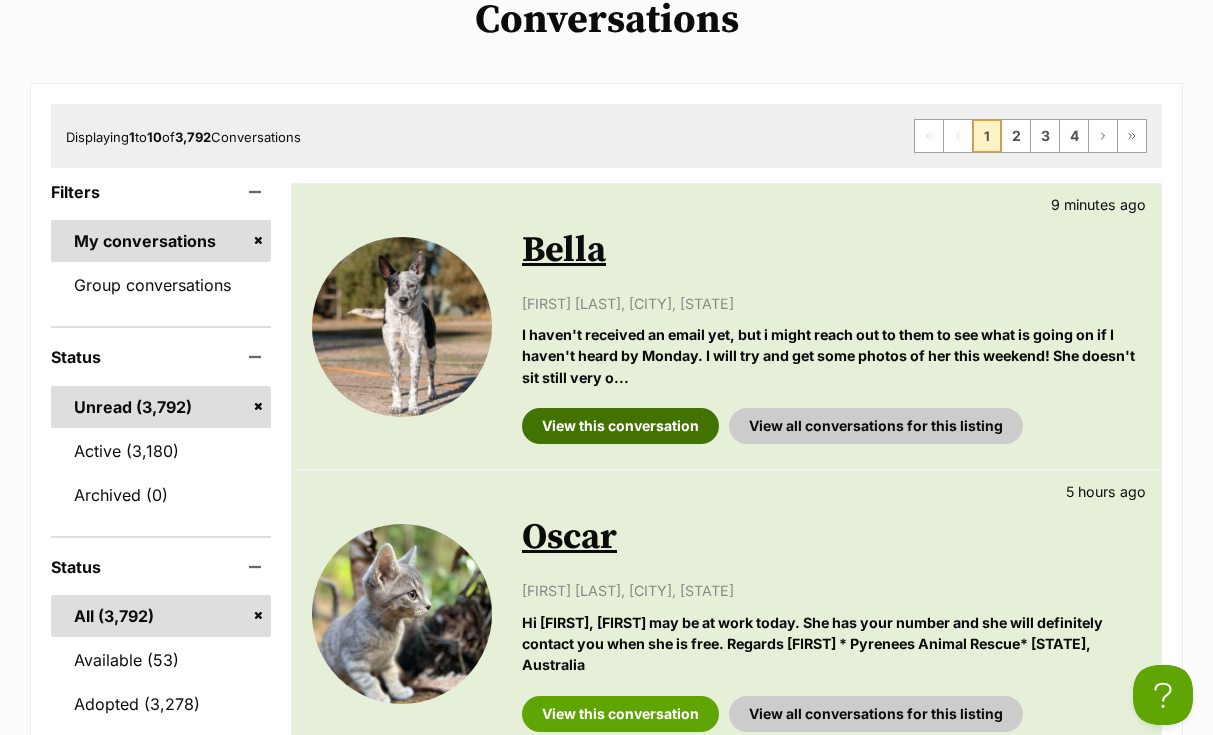 click on "View this conversation" at bounding box center (620, 426) 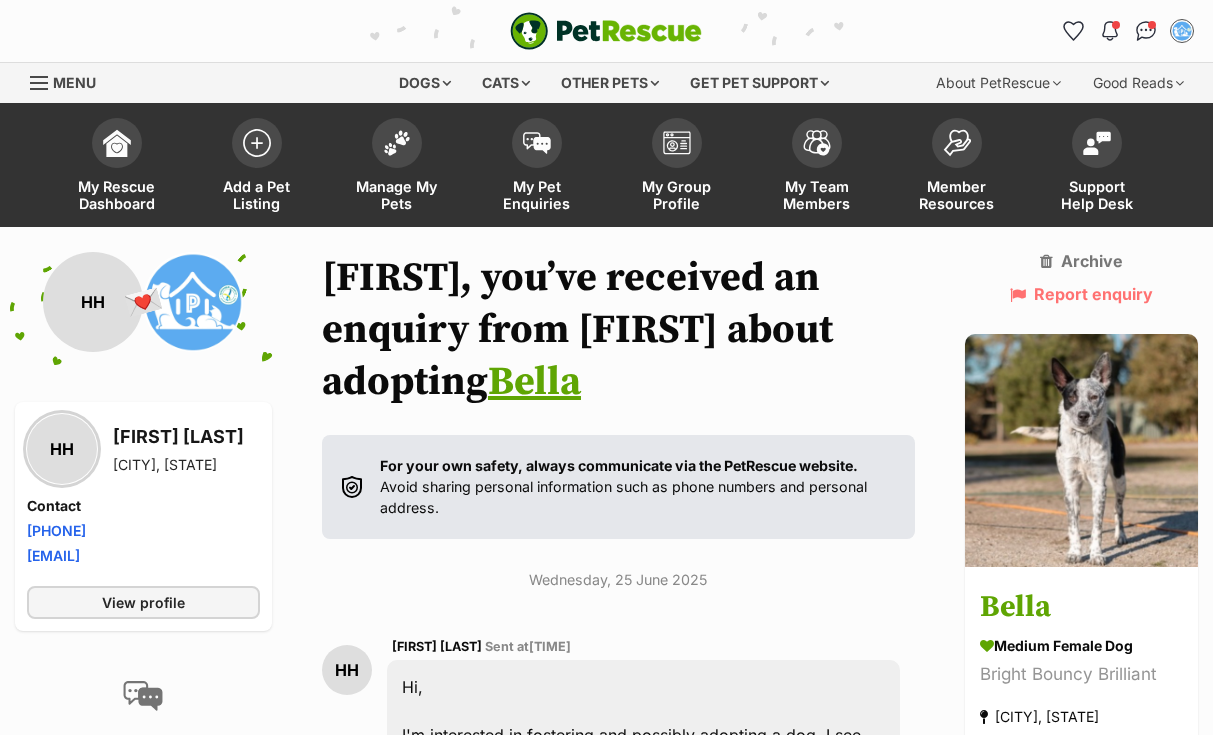 scroll, scrollTop: 0, scrollLeft: 0, axis: both 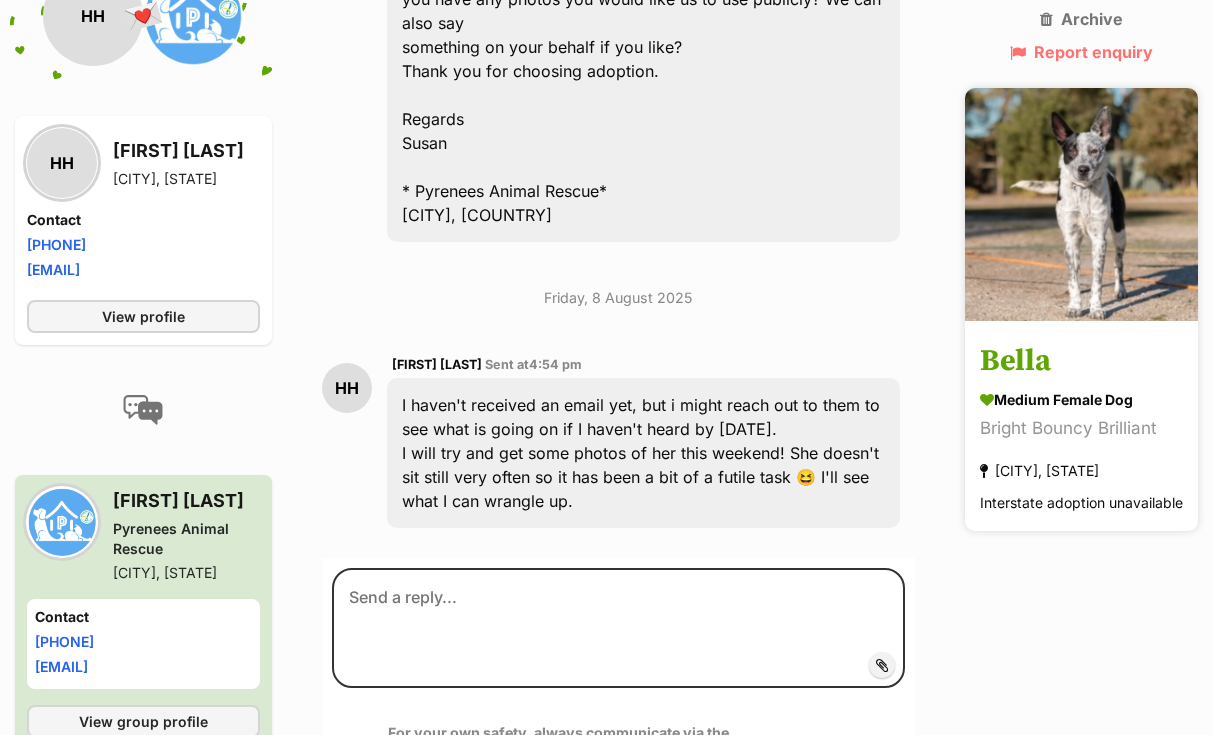 click on "Bella" at bounding box center [1081, 361] 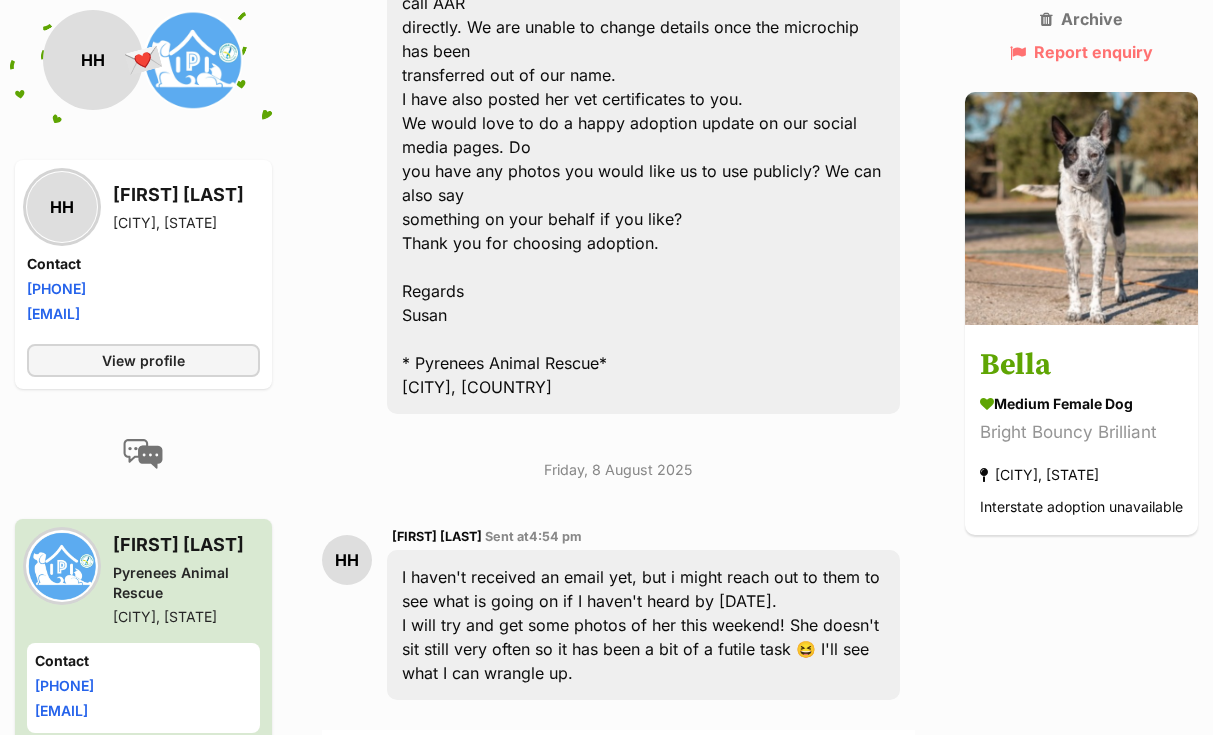 scroll, scrollTop: 2826, scrollLeft: 0, axis: vertical 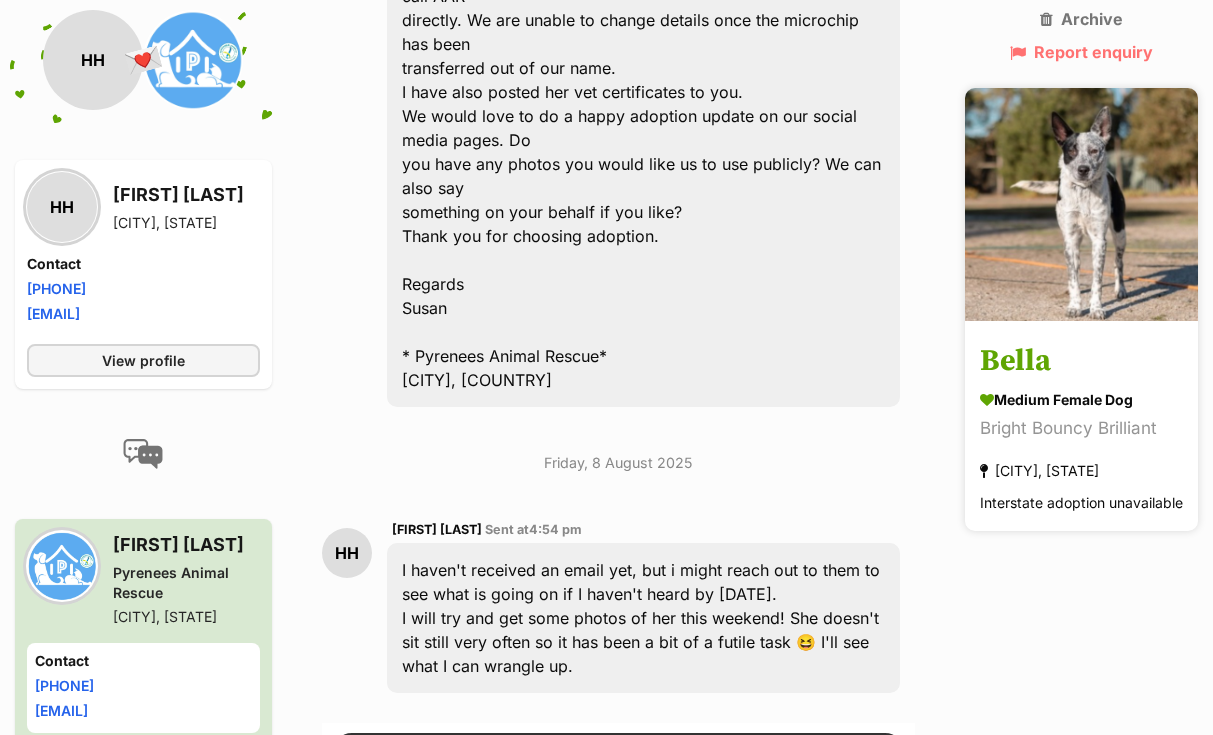 click on "Bella" at bounding box center [1081, 361] 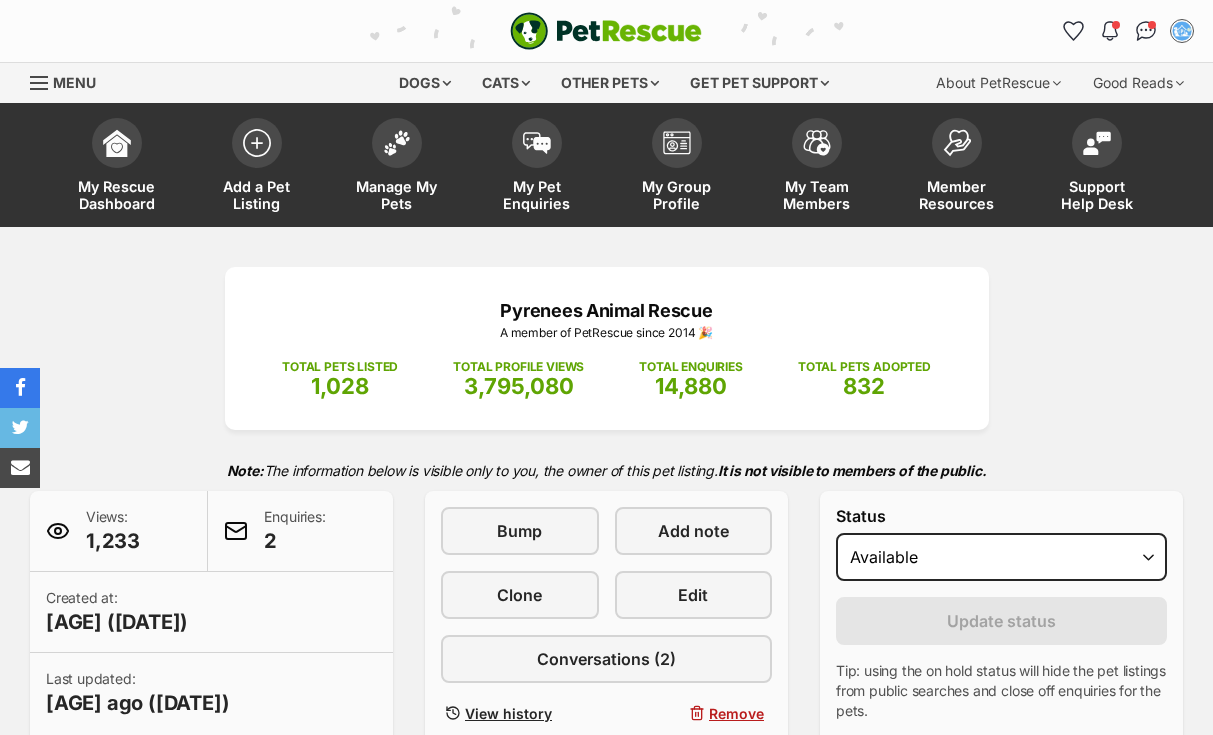 scroll, scrollTop: 0, scrollLeft: 0, axis: both 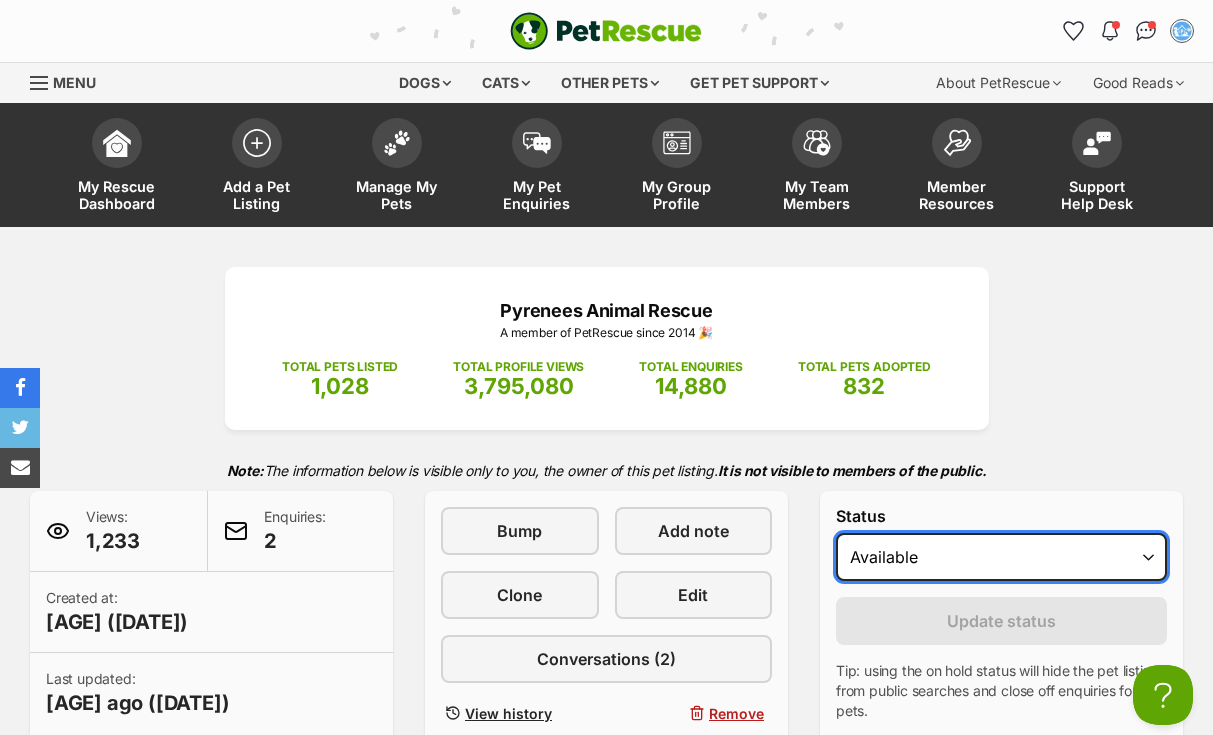 select on "on_hold" 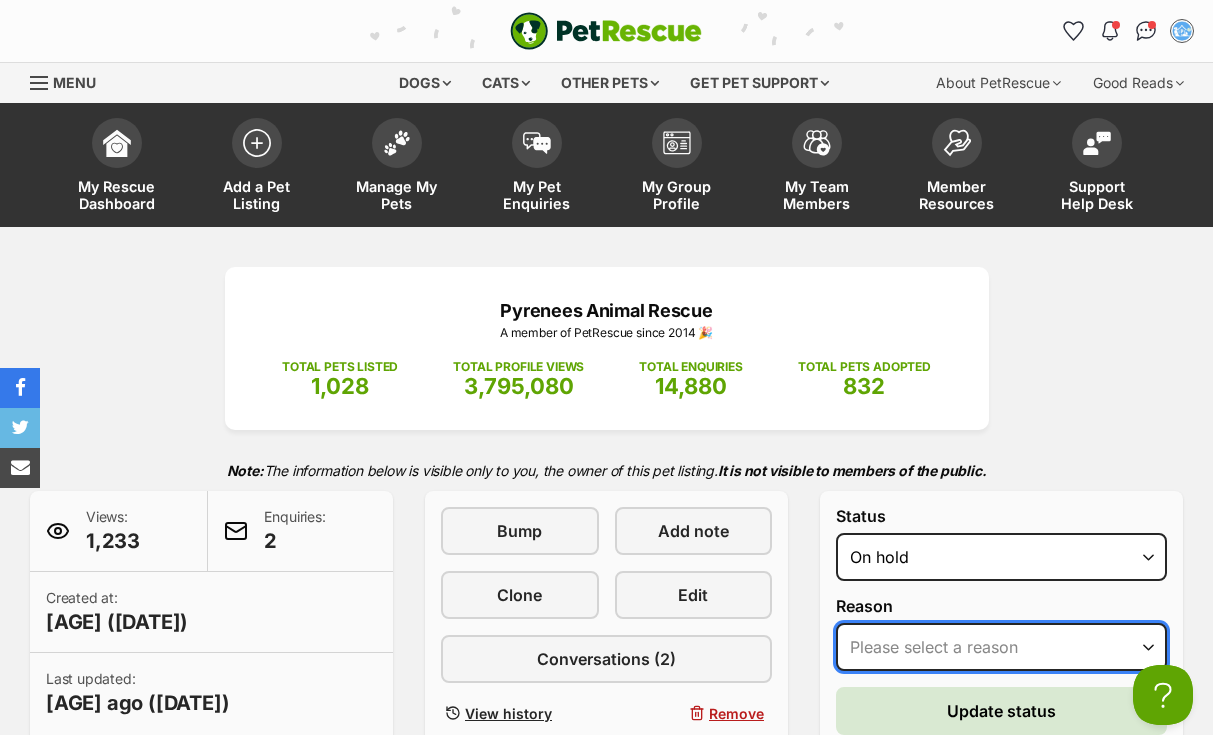 scroll, scrollTop: 0, scrollLeft: 0, axis: both 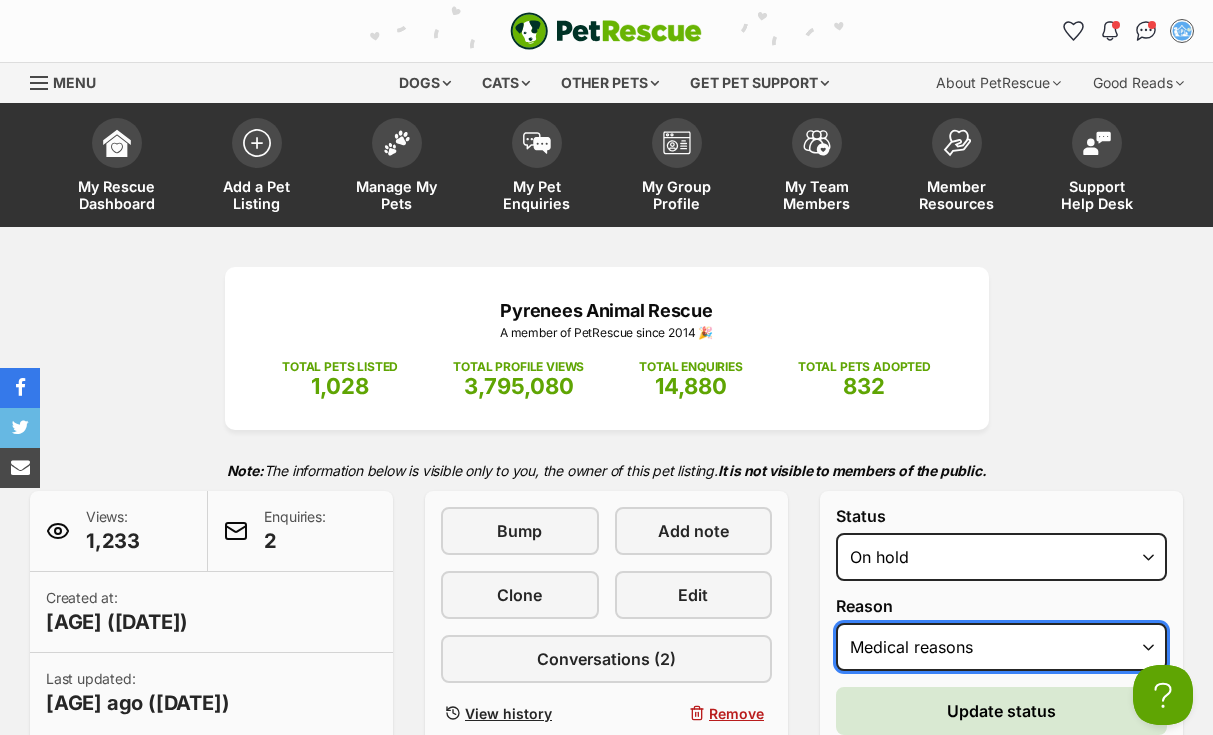 select on "adoption_pending" 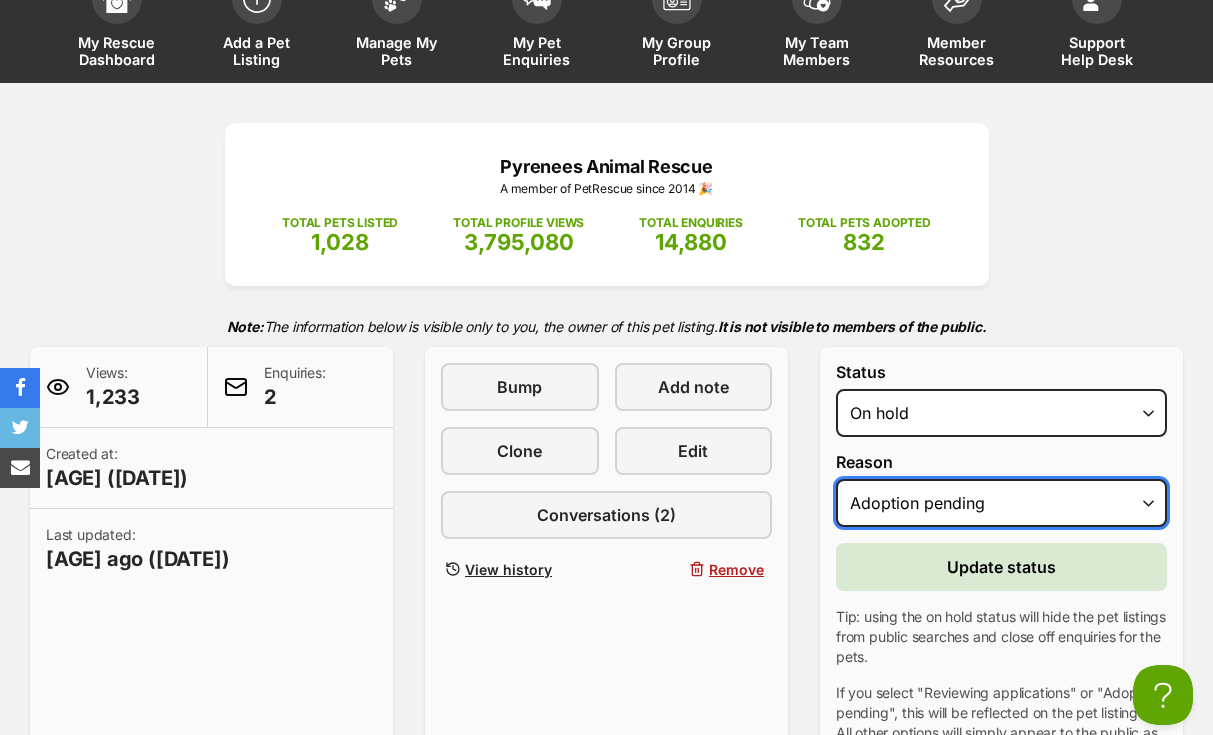 scroll, scrollTop: 144, scrollLeft: 0, axis: vertical 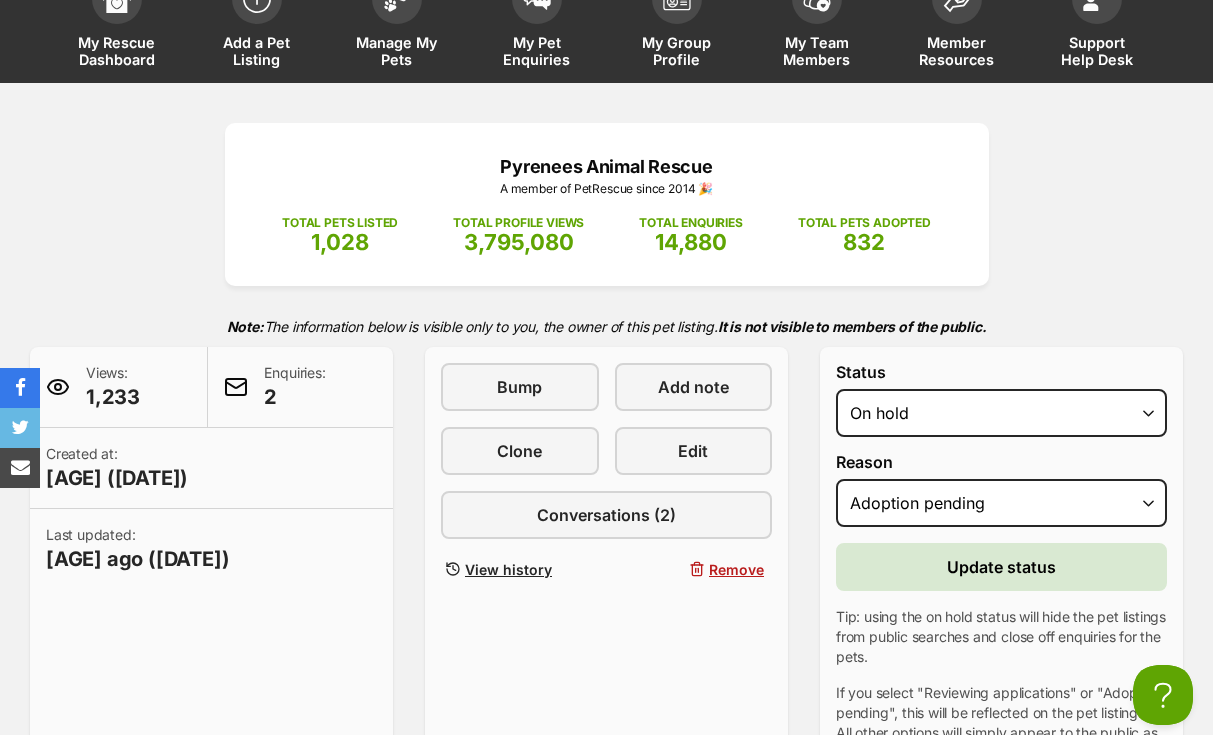 click on "Update status" at bounding box center (1001, 567) 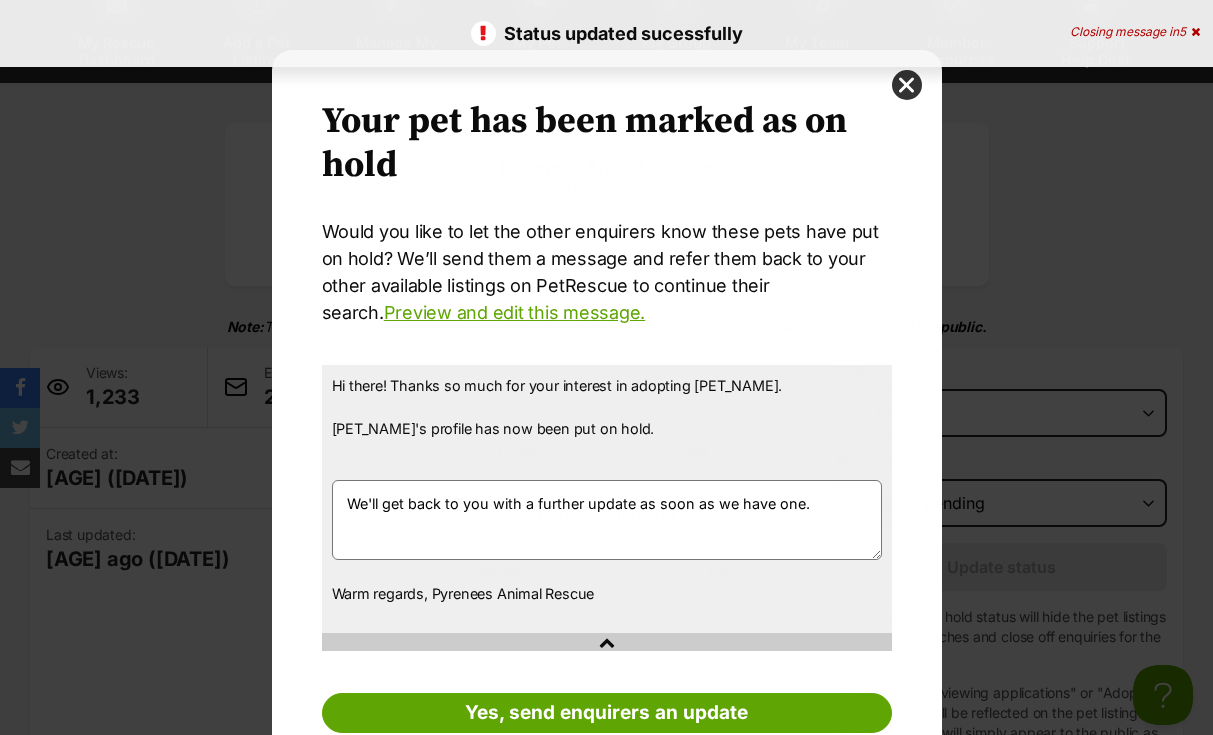 scroll, scrollTop: 0, scrollLeft: 0, axis: both 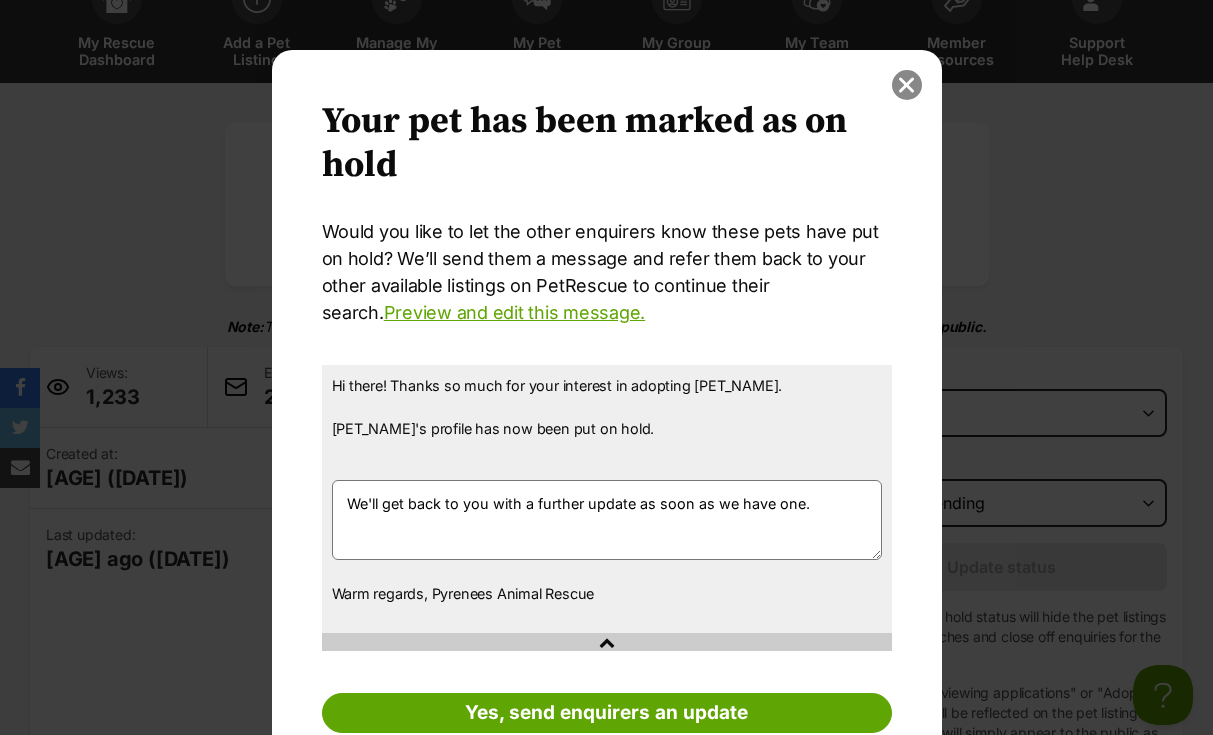 click at bounding box center (907, 85) 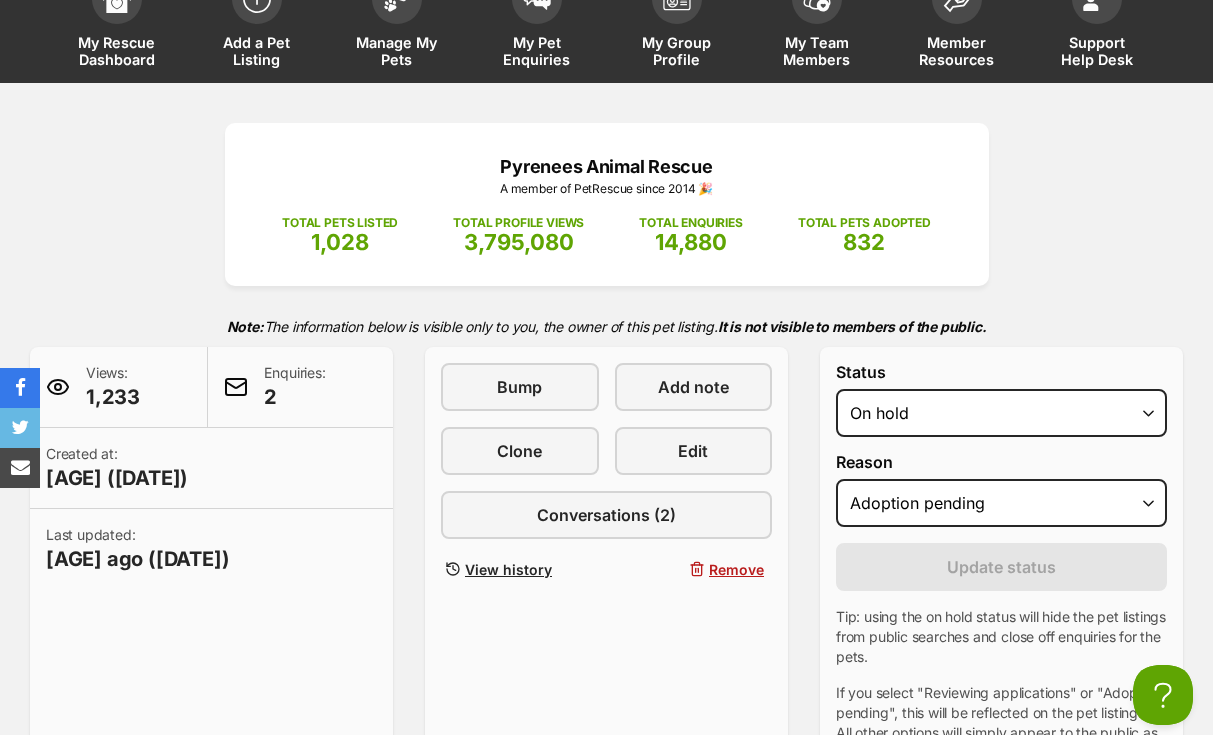 scroll, scrollTop: 144, scrollLeft: 0, axis: vertical 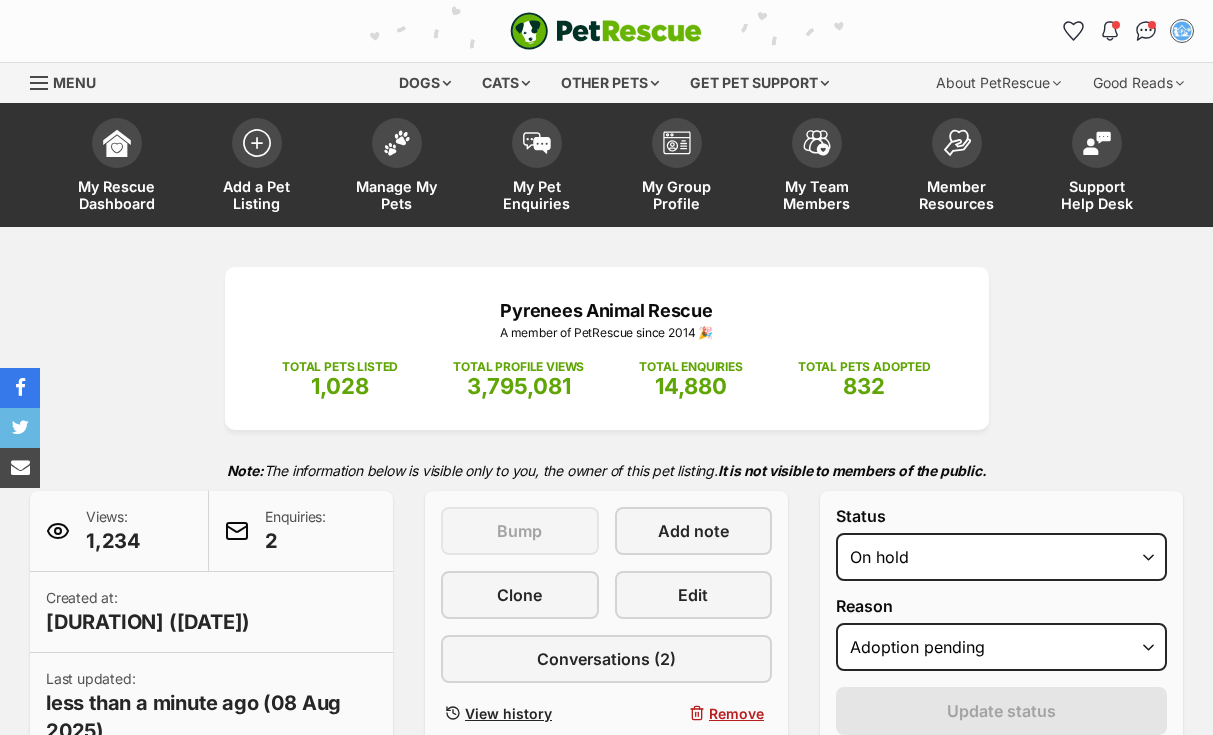 select on "adoption_pending" 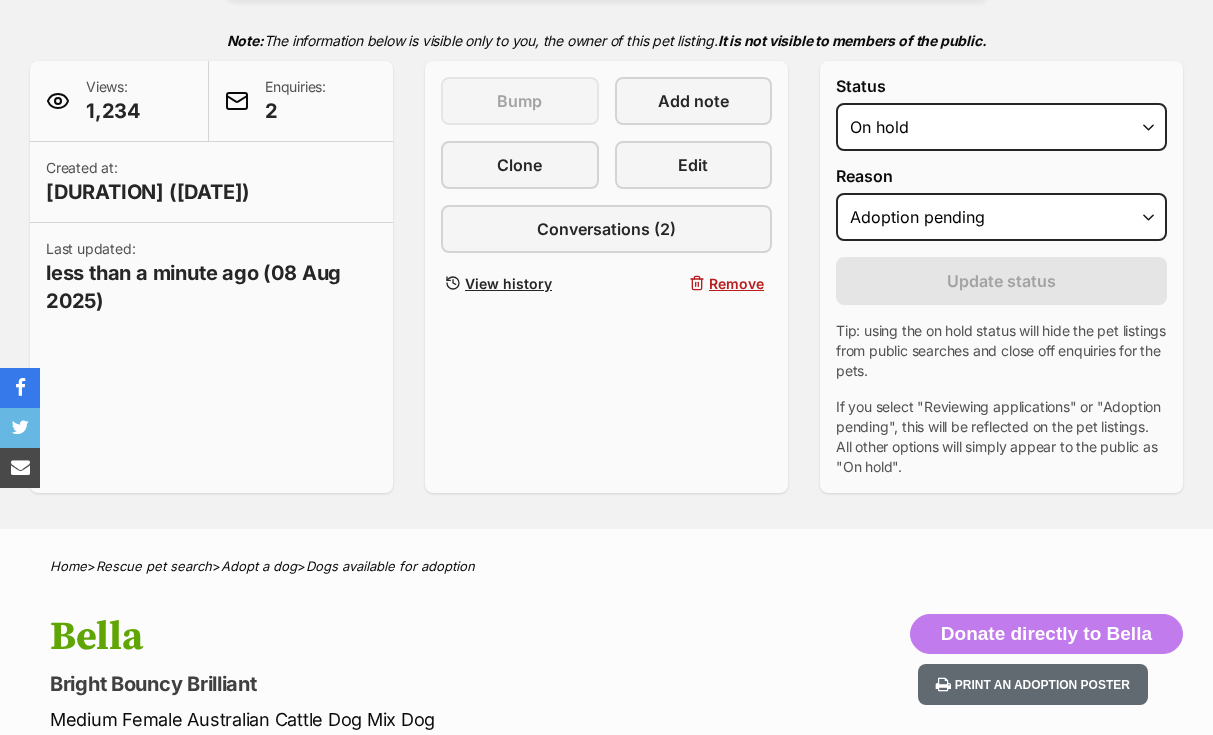 scroll, scrollTop: 1136, scrollLeft: 0, axis: vertical 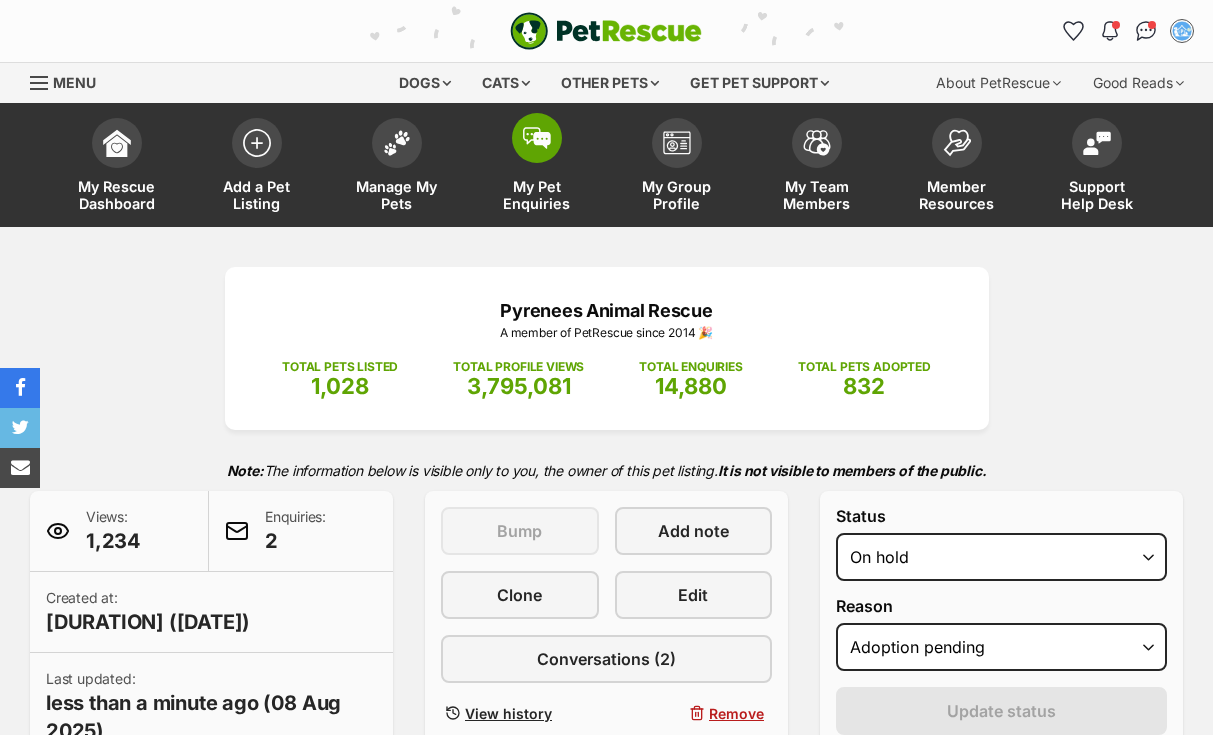 click at bounding box center [537, 138] 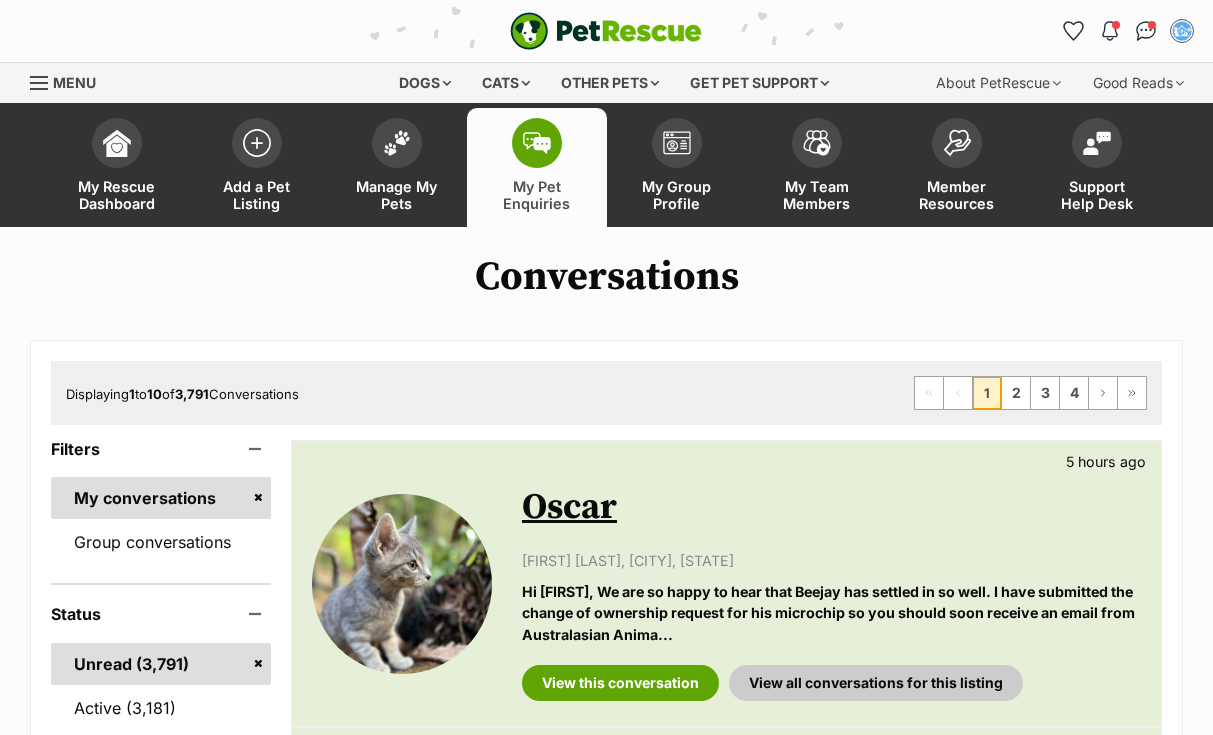 scroll, scrollTop: 0, scrollLeft: 0, axis: both 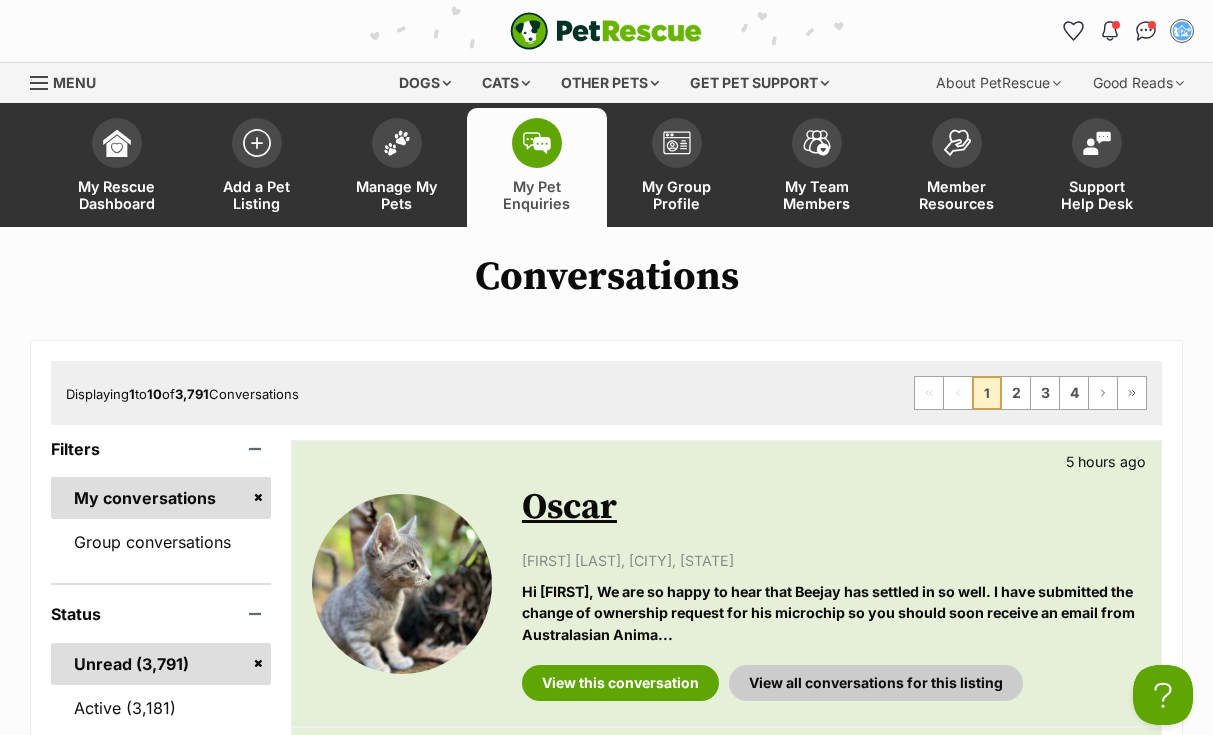 click at bounding box center (397, 143) 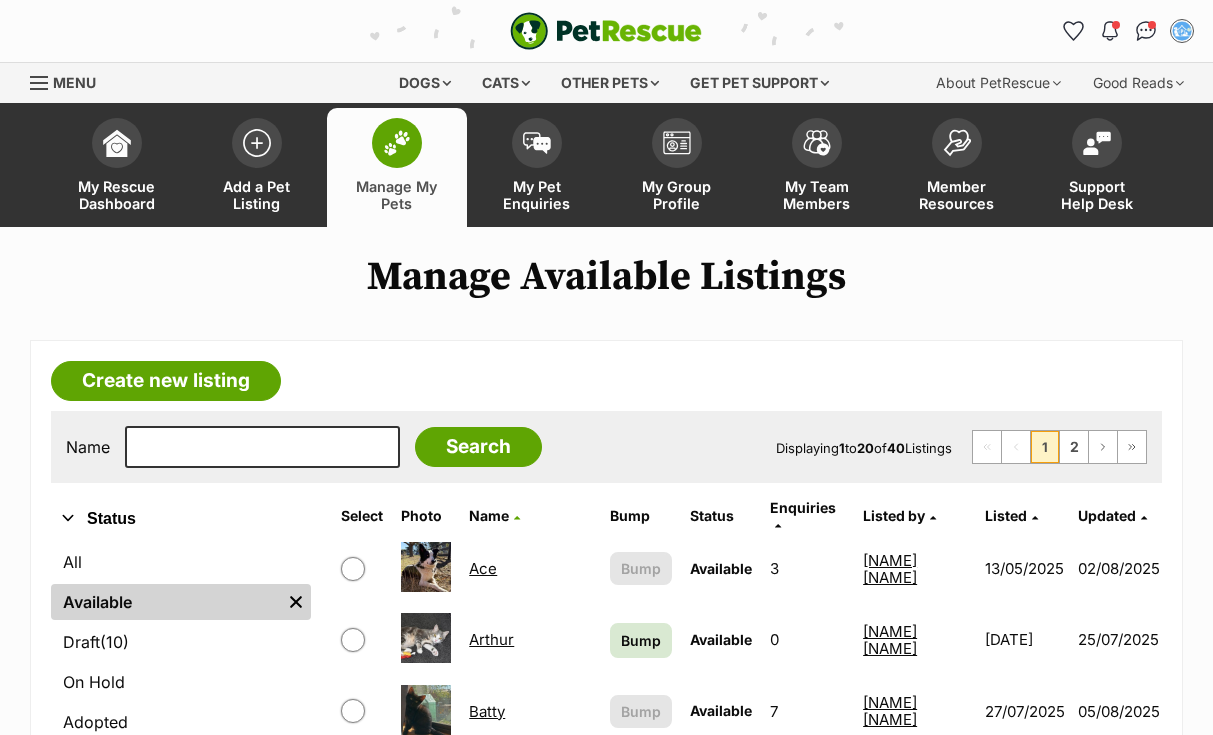 scroll, scrollTop: 0, scrollLeft: 0, axis: both 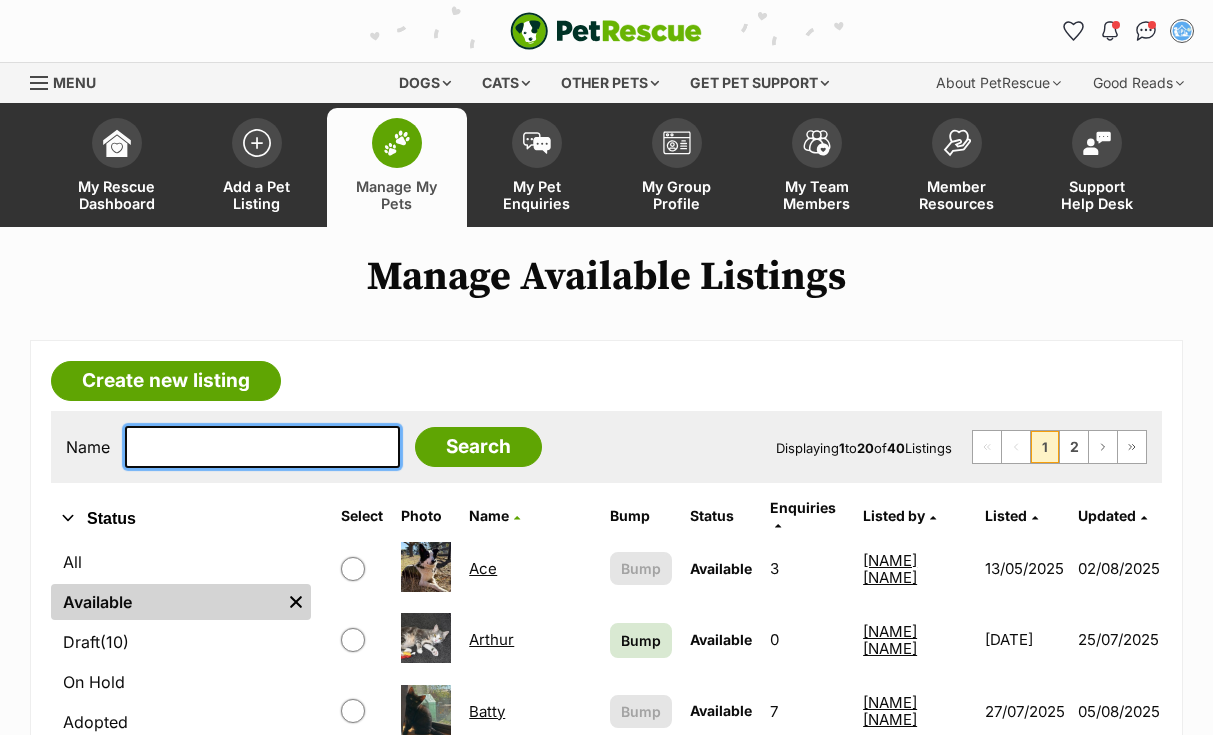 click at bounding box center [262, 447] 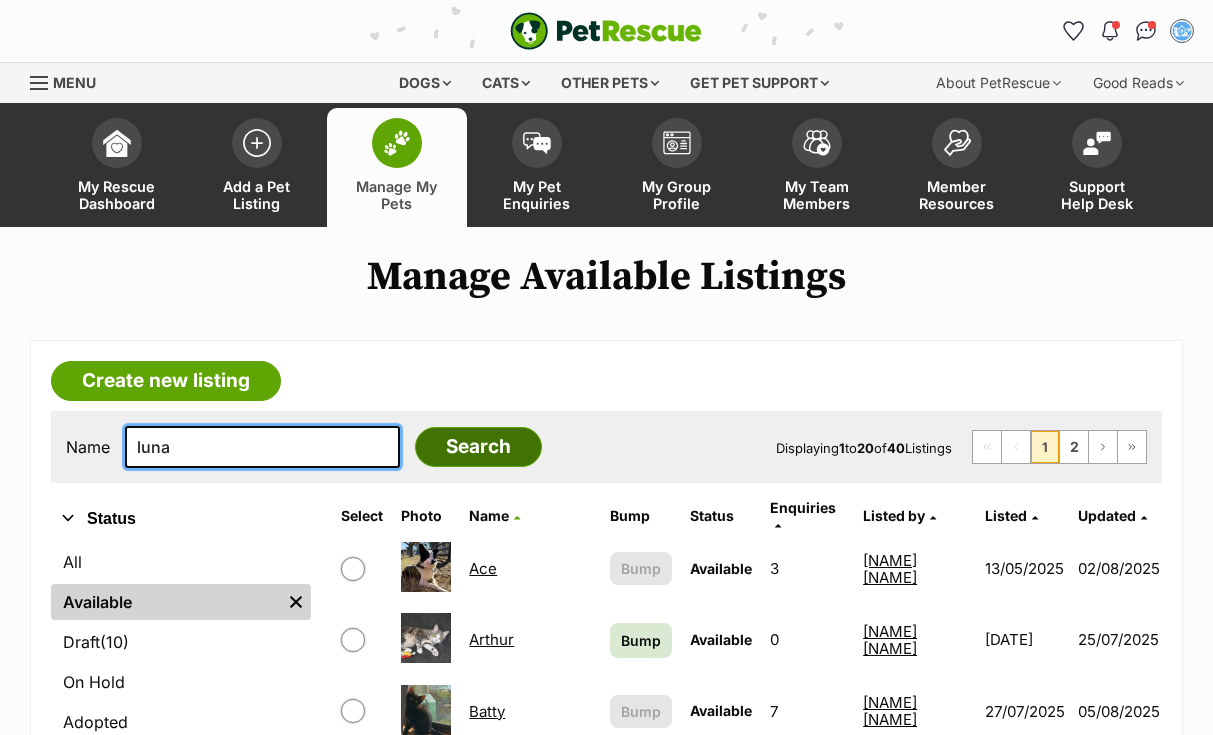 type on "luna" 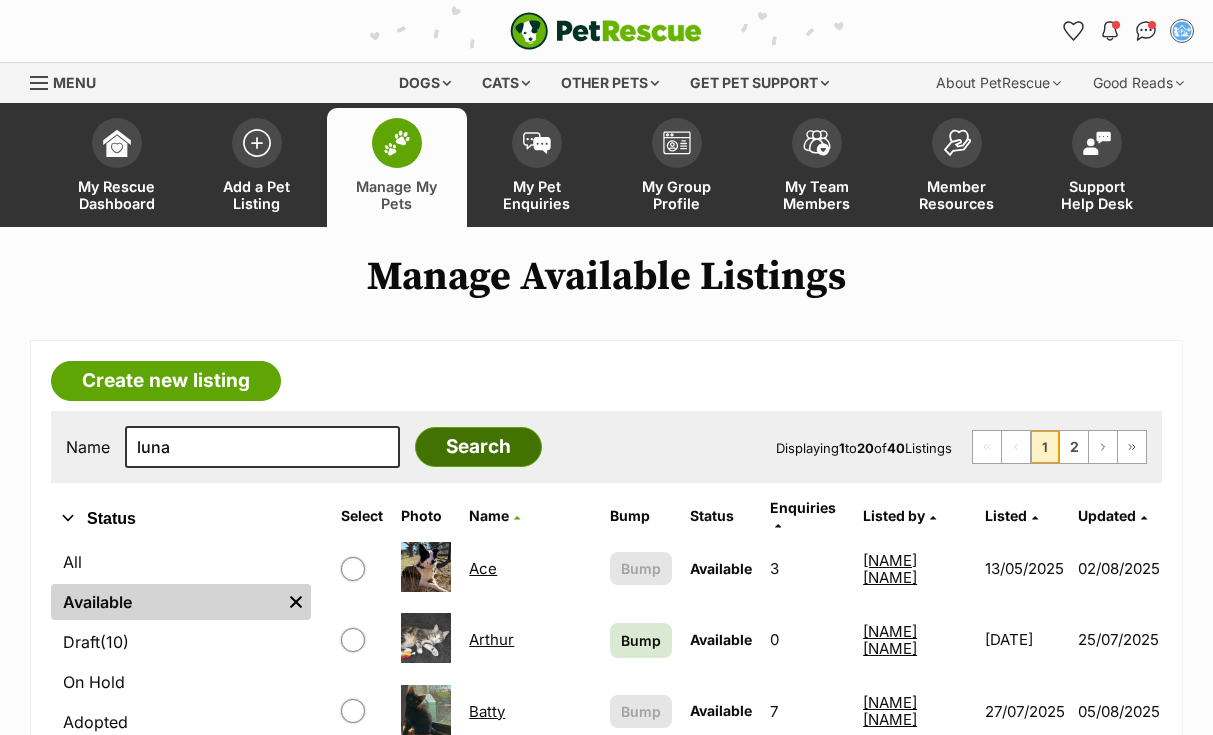 click on "Search" at bounding box center [478, 447] 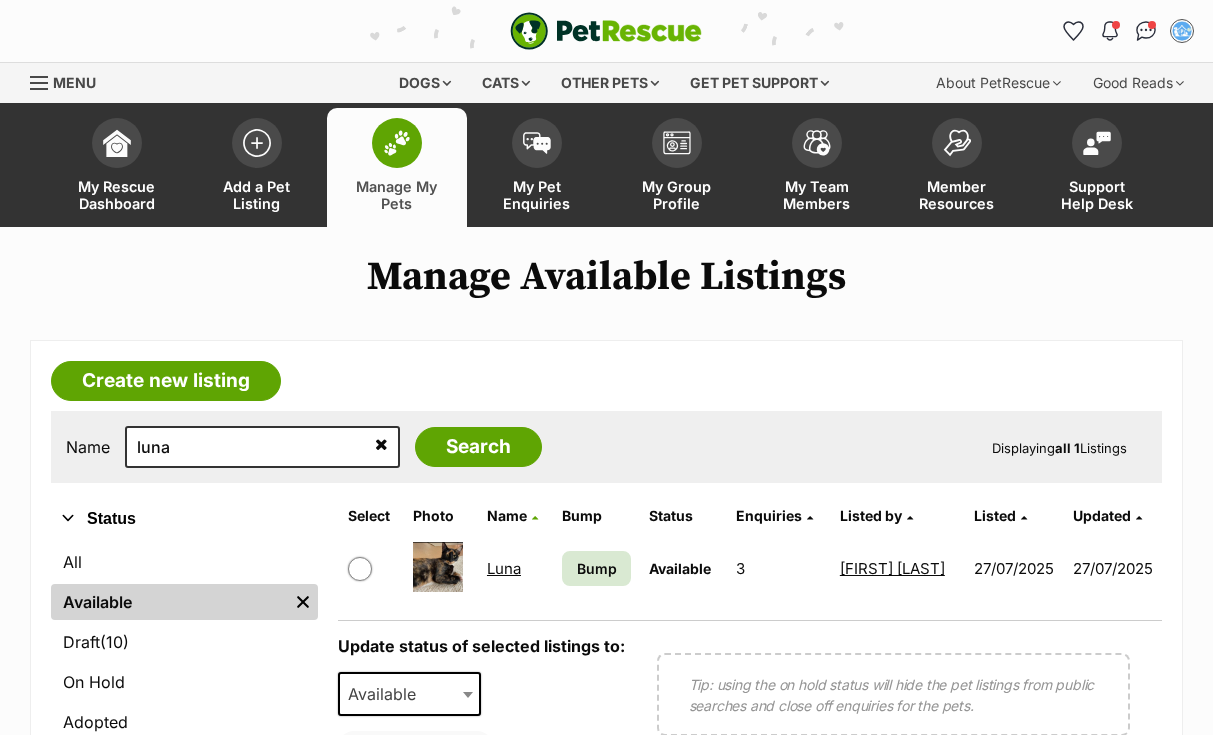 scroll, scrollTop: 0, scrollLeft: 0, axis: both 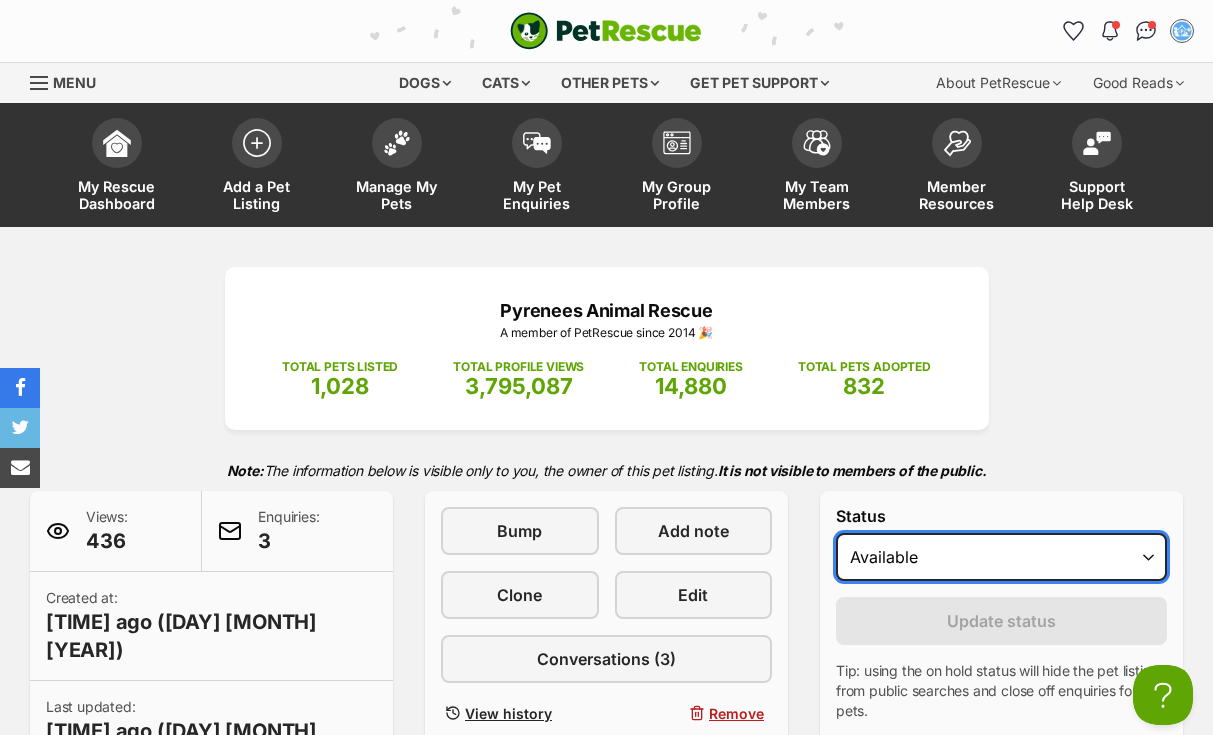 select on "on_hold" 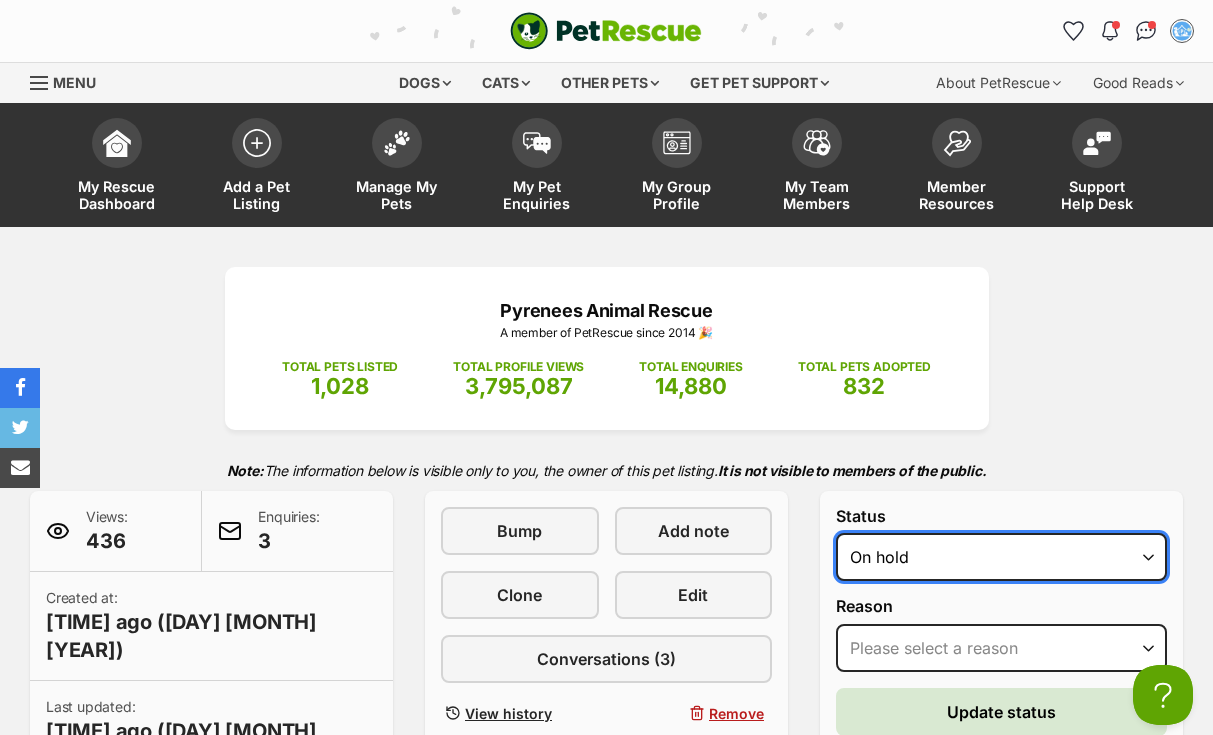 scroll, scrollTop: 0, scrollLeft: 0, axis: both 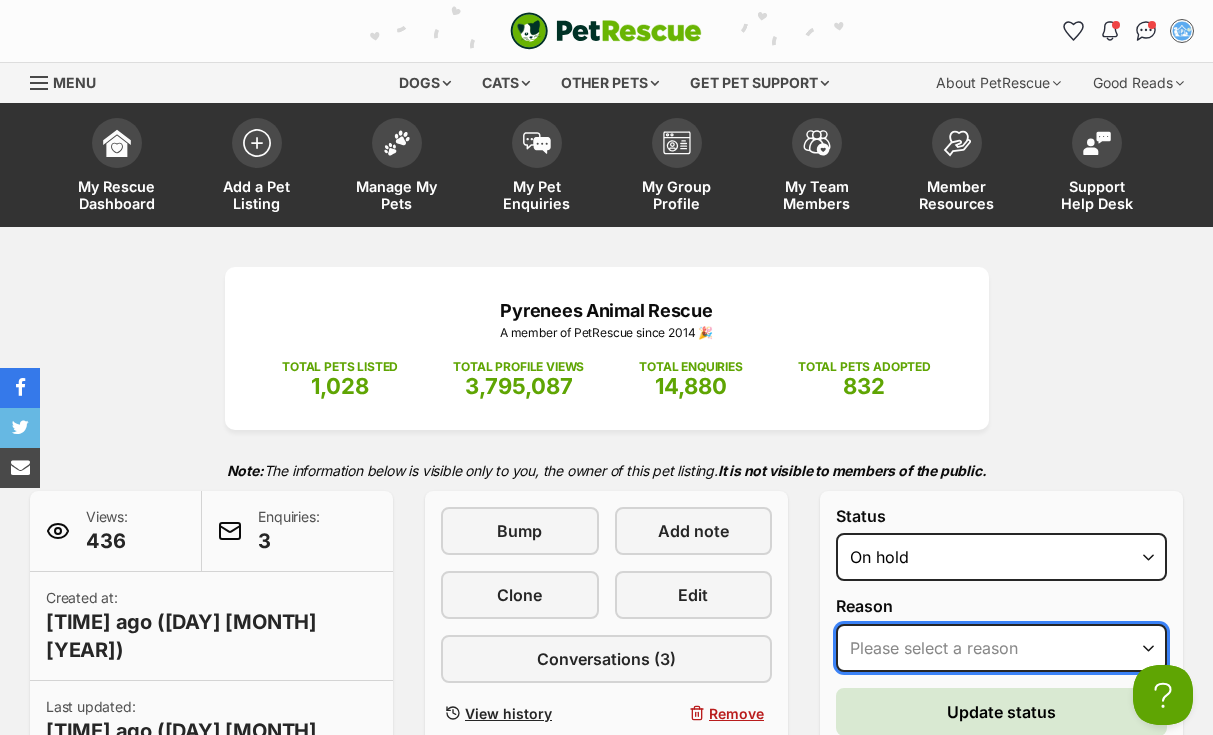 select on "adoption_pending" 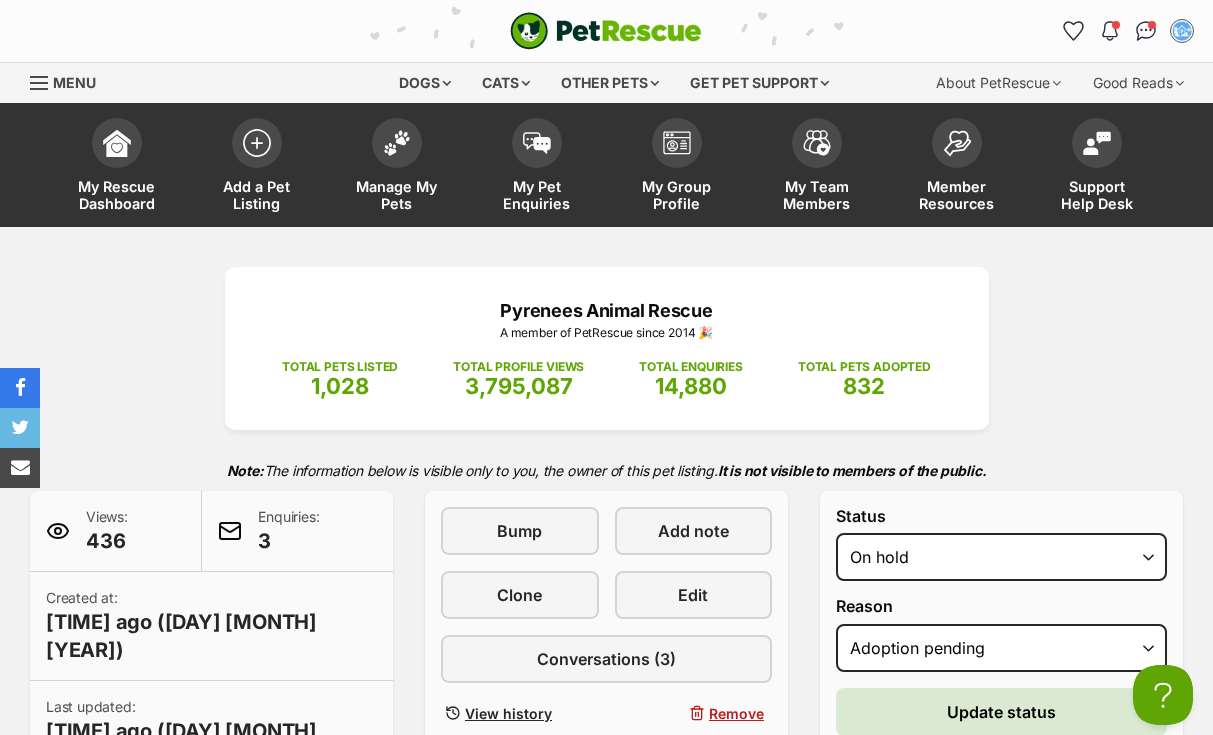click on "Update status" at bounding box center [1001, 712] 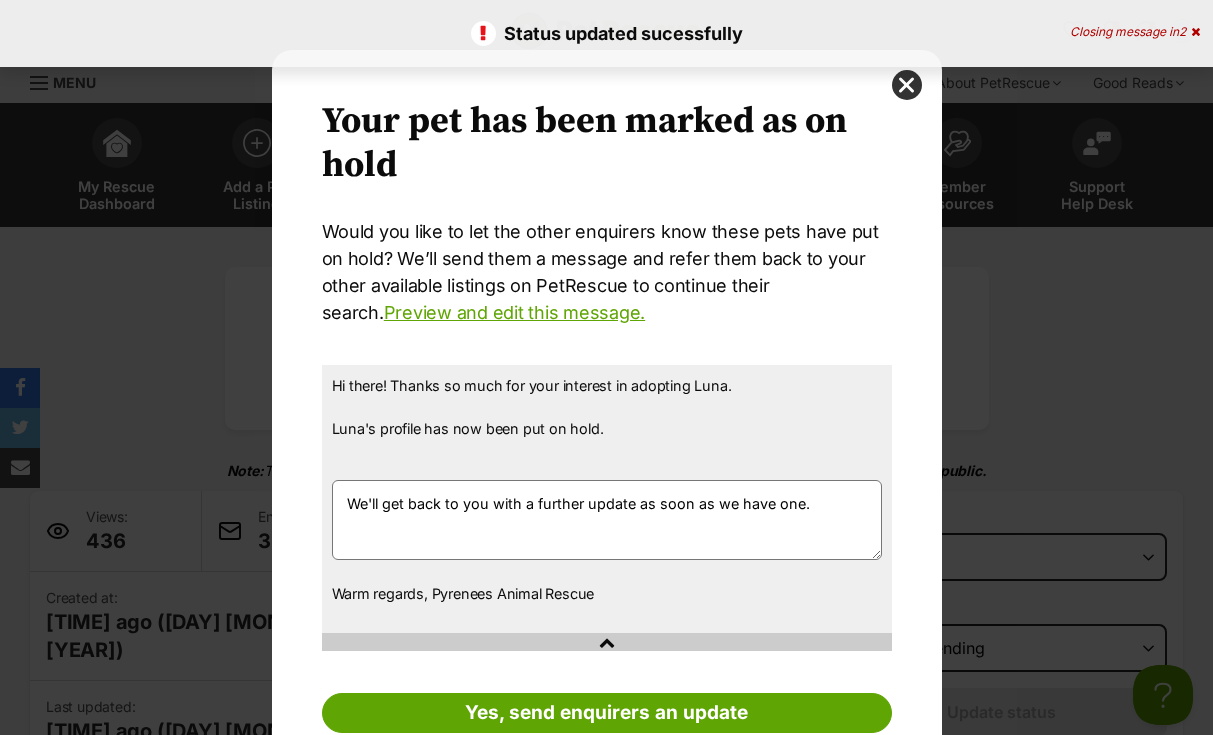 drag, startPoint x: 906, startPoint y: 81, endPoint x: 949, endPoint y: 85, distance: 43.185646 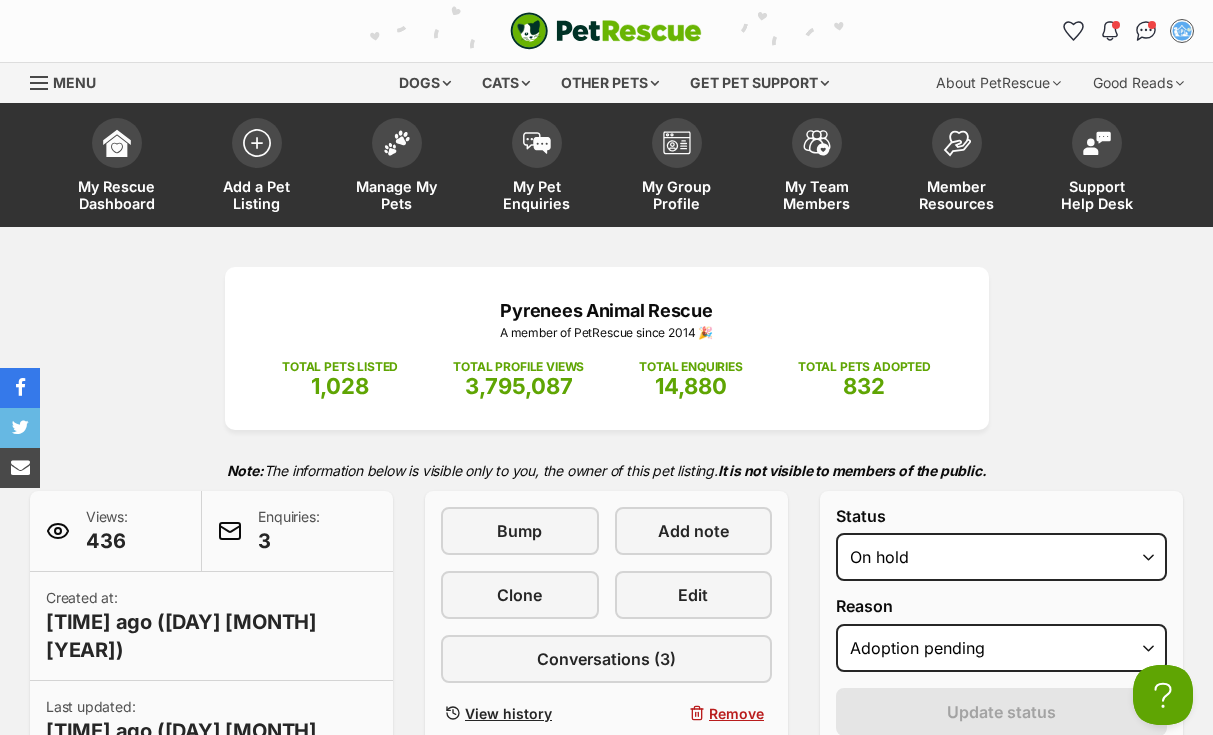 scroll, scrollTop: 0, scrollLeft: 0, axis: both 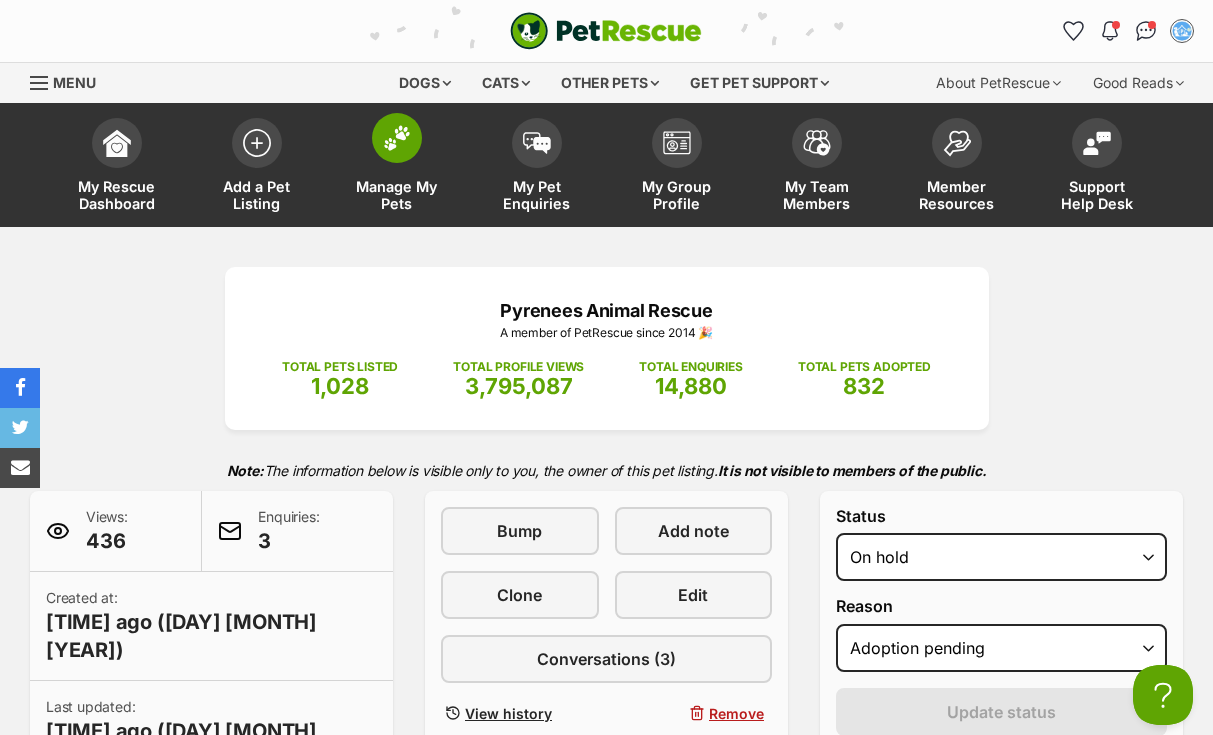 click at bounding box center [397, 138] 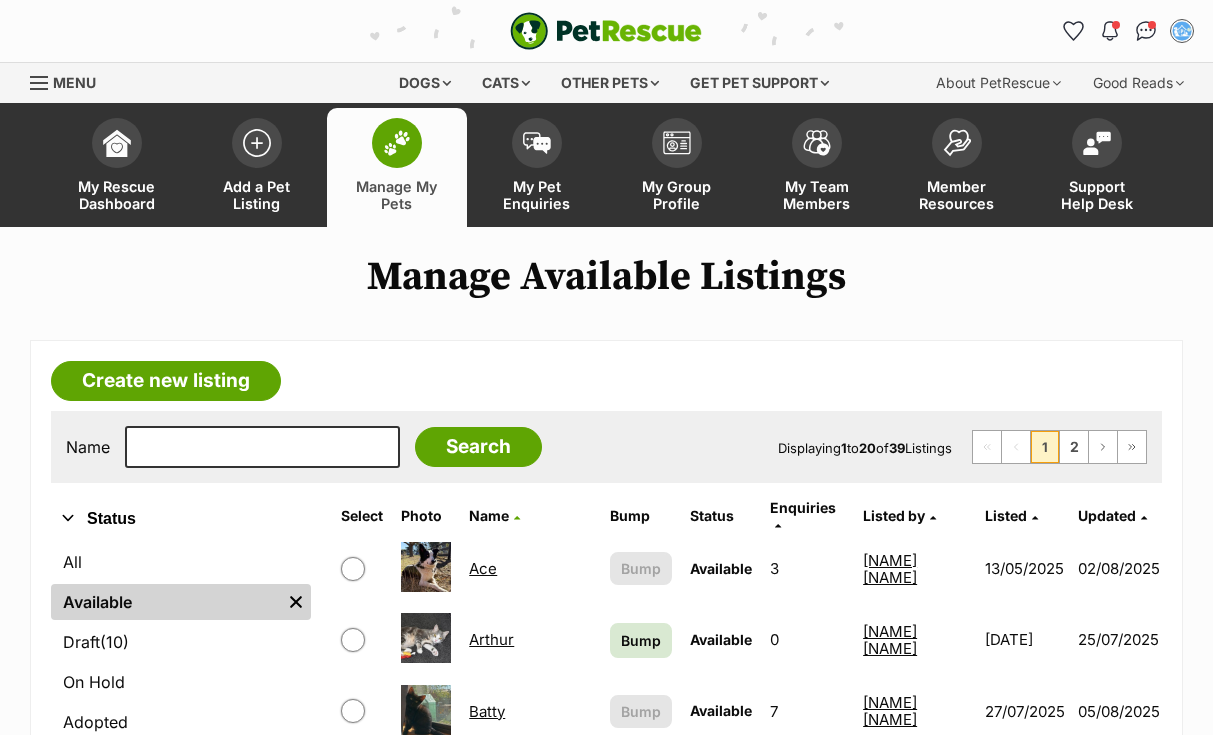 scroll, scrollTop: 0, scrollLeft: 0, axis: both 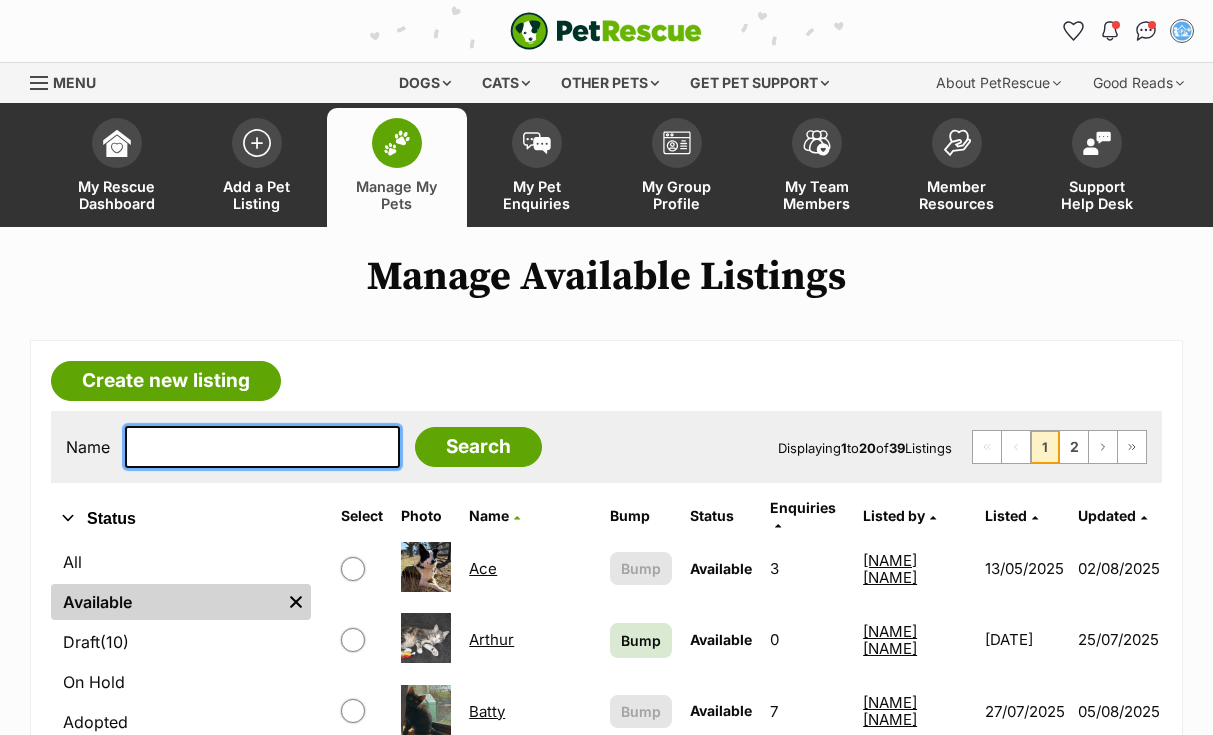 click at bounding box center (262, 447) 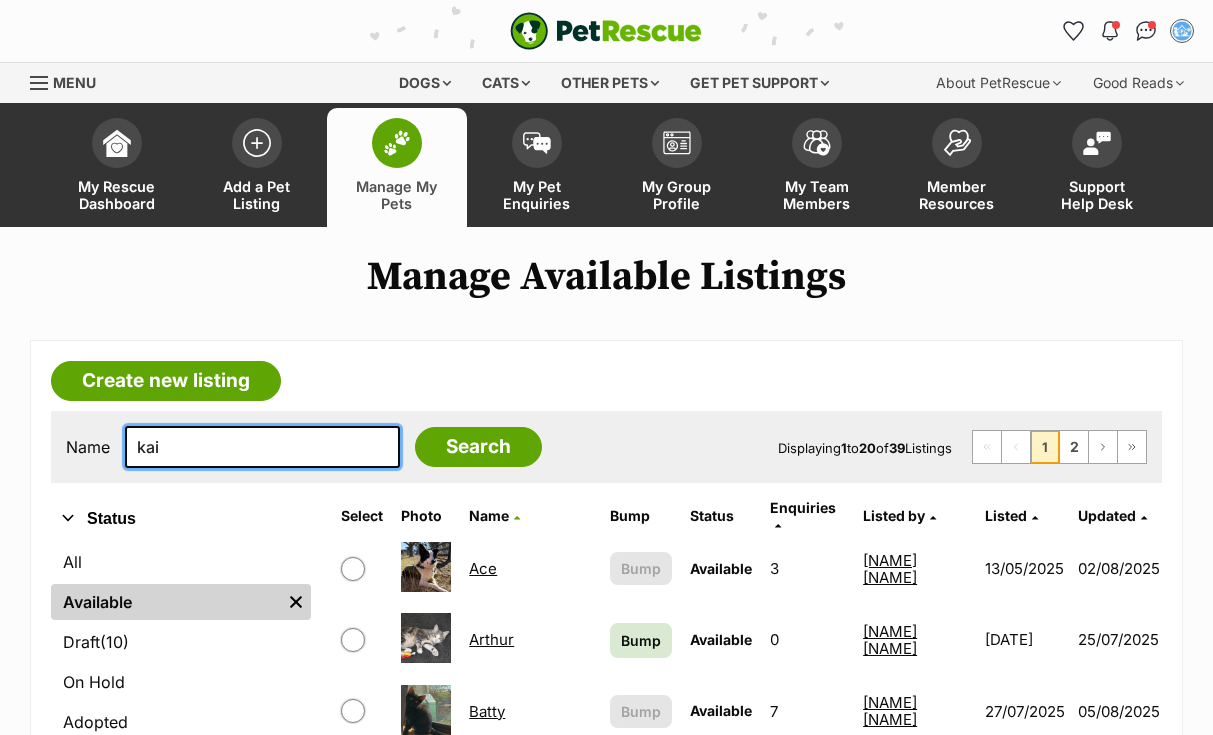 type on "kai" 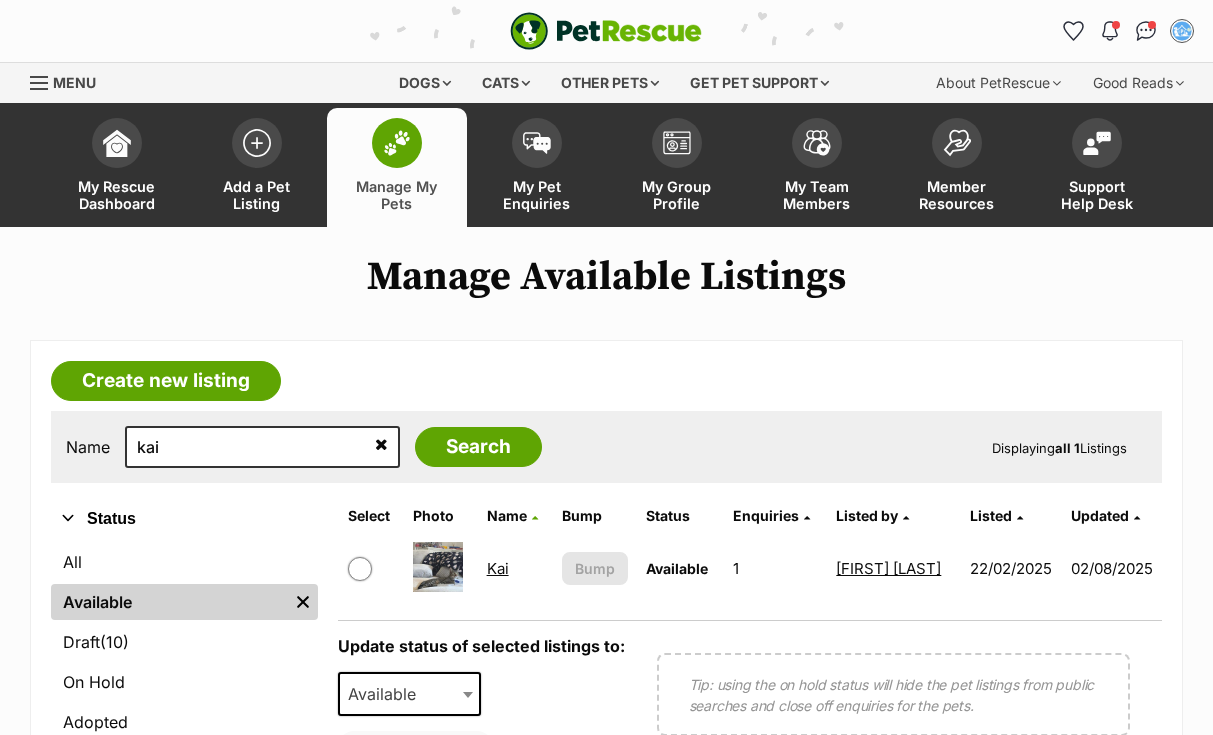 scroll, scrollTop: 0, scrollLeft: 0, axis: both 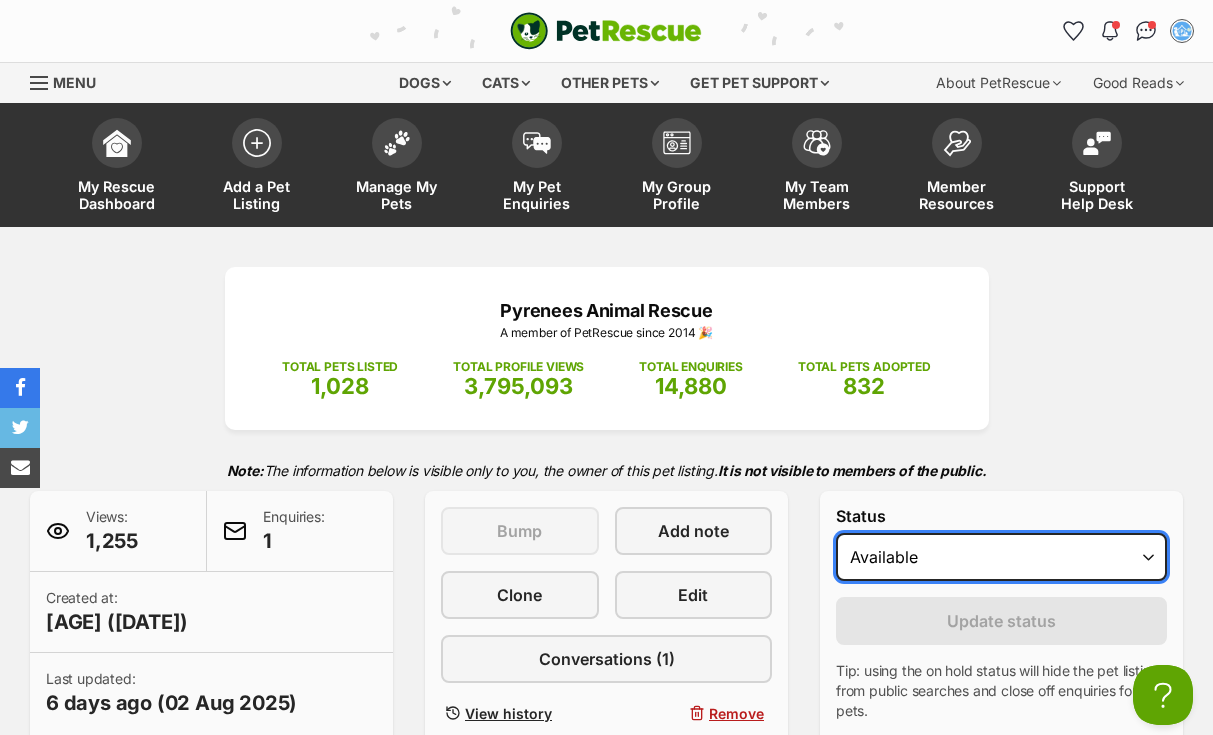 select on "on_hold" 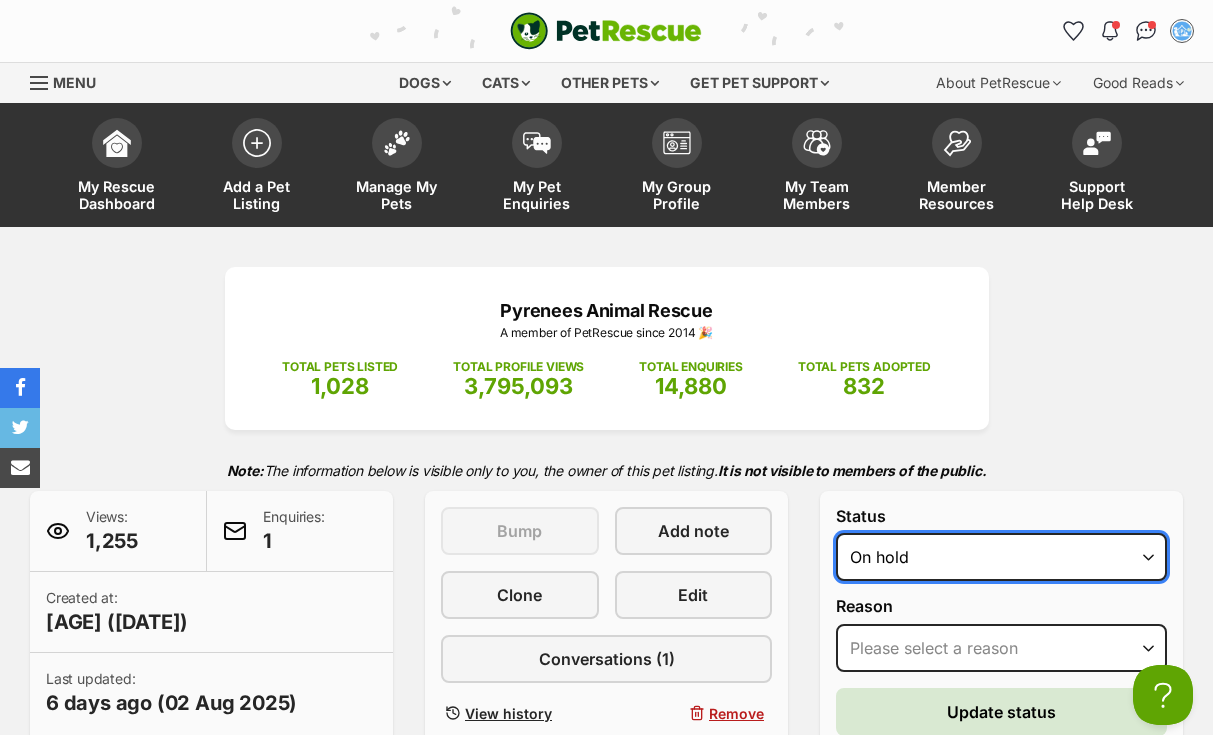 scroll, scrollTop: 0, scrollLeft: 0, axis: both 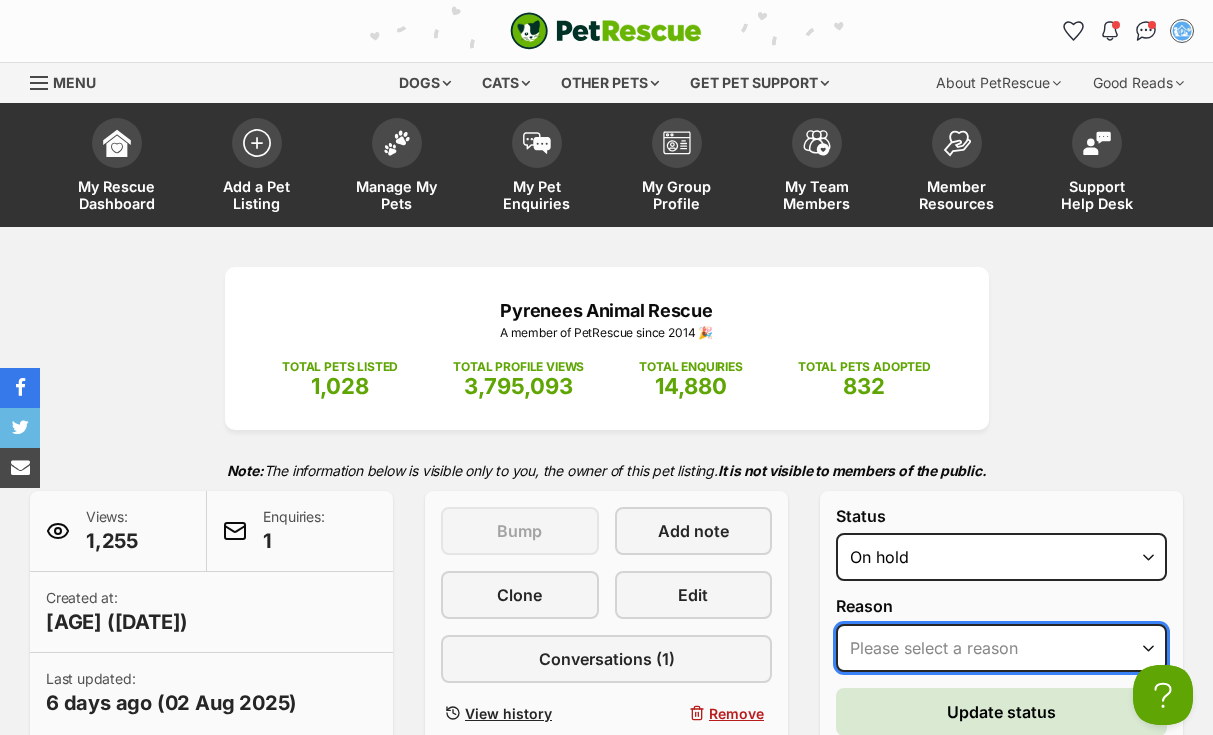 select on "adoption_pending" 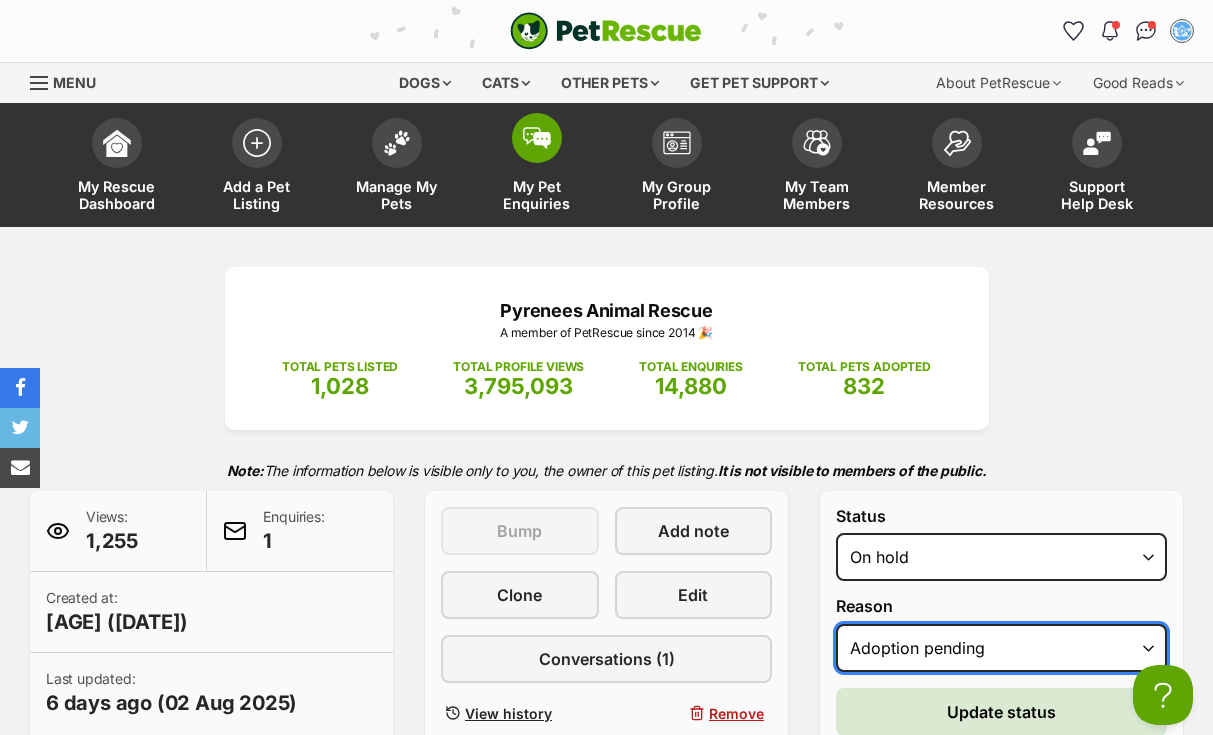 scroll, scrollTop: 0, scrollLeft: 0, axis: both 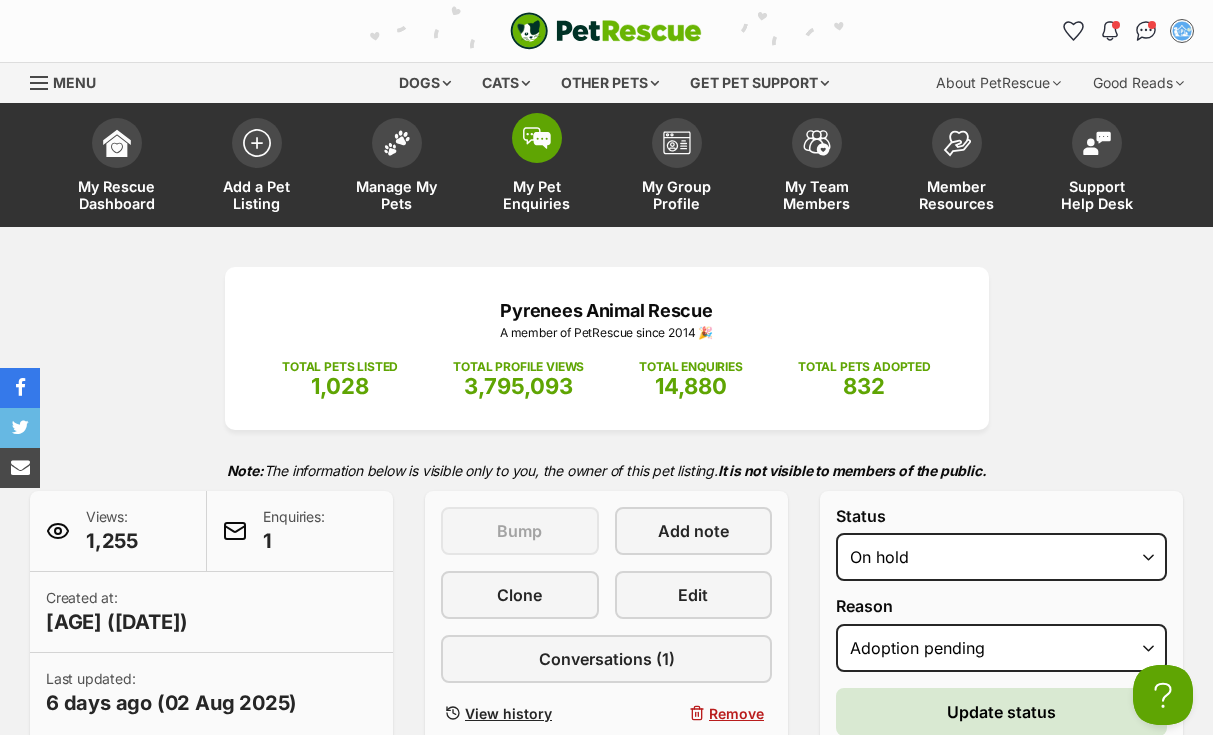 click at bounding box center [537, 138] 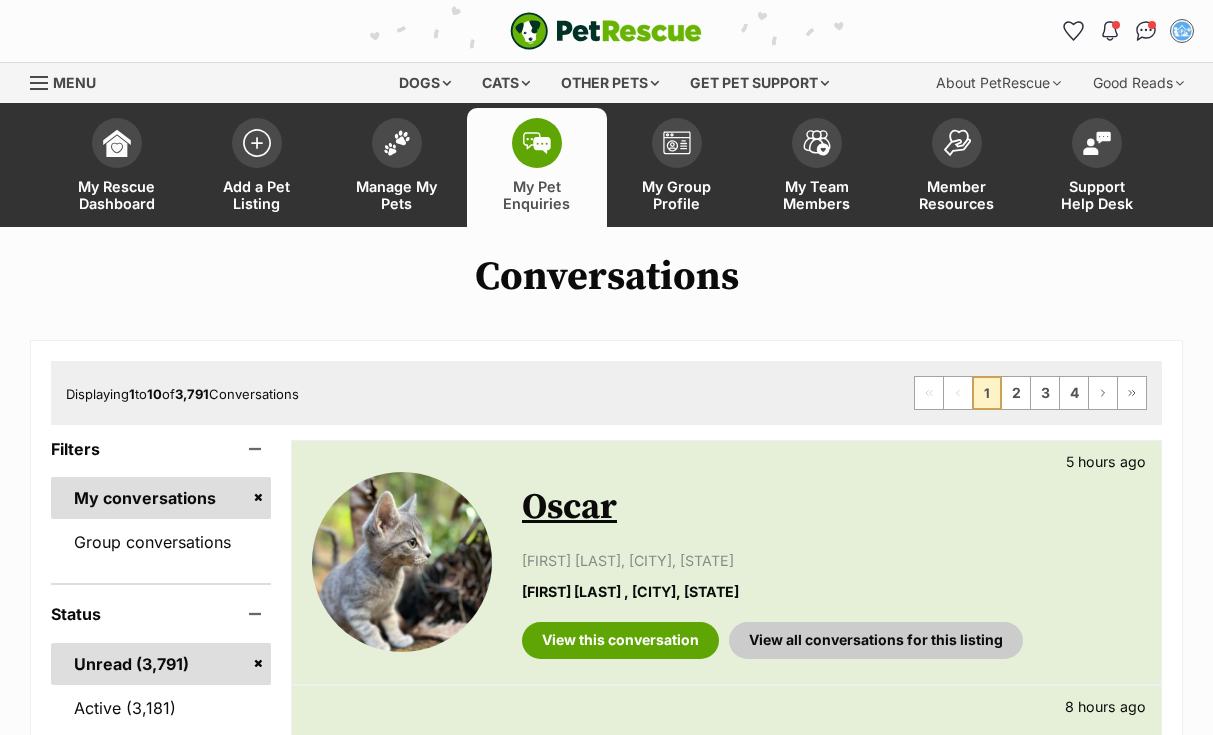 scroll, scrollTop: 0, scrollLeft: 0, axis: both 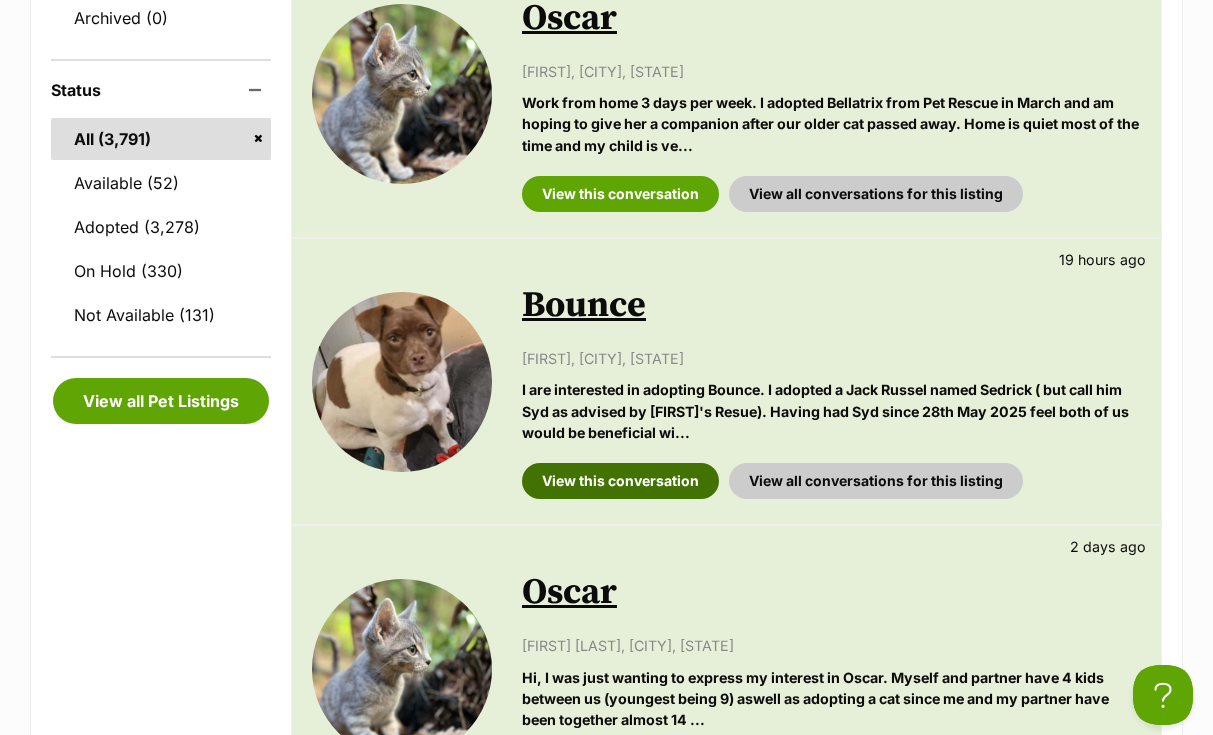 click on "View this conversation" at bounding box center [620, 481] 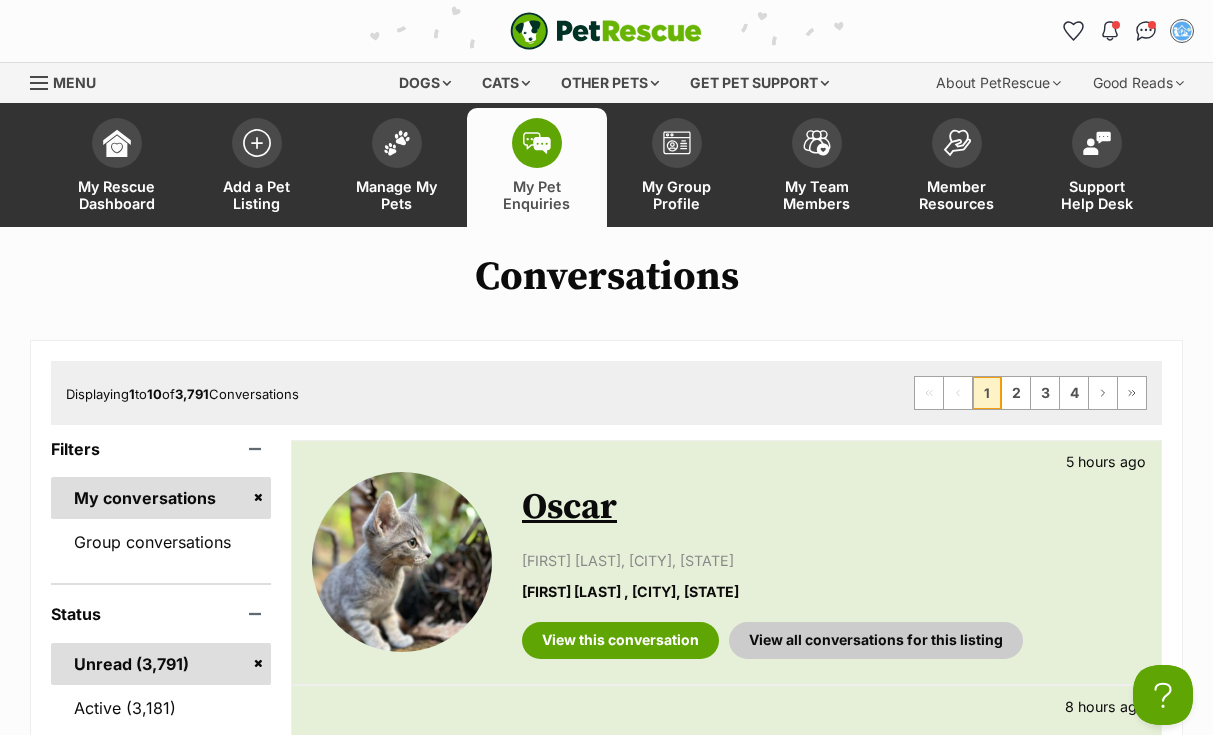scroll, scrollTop: 0, scrollLeft: 0, axis: both 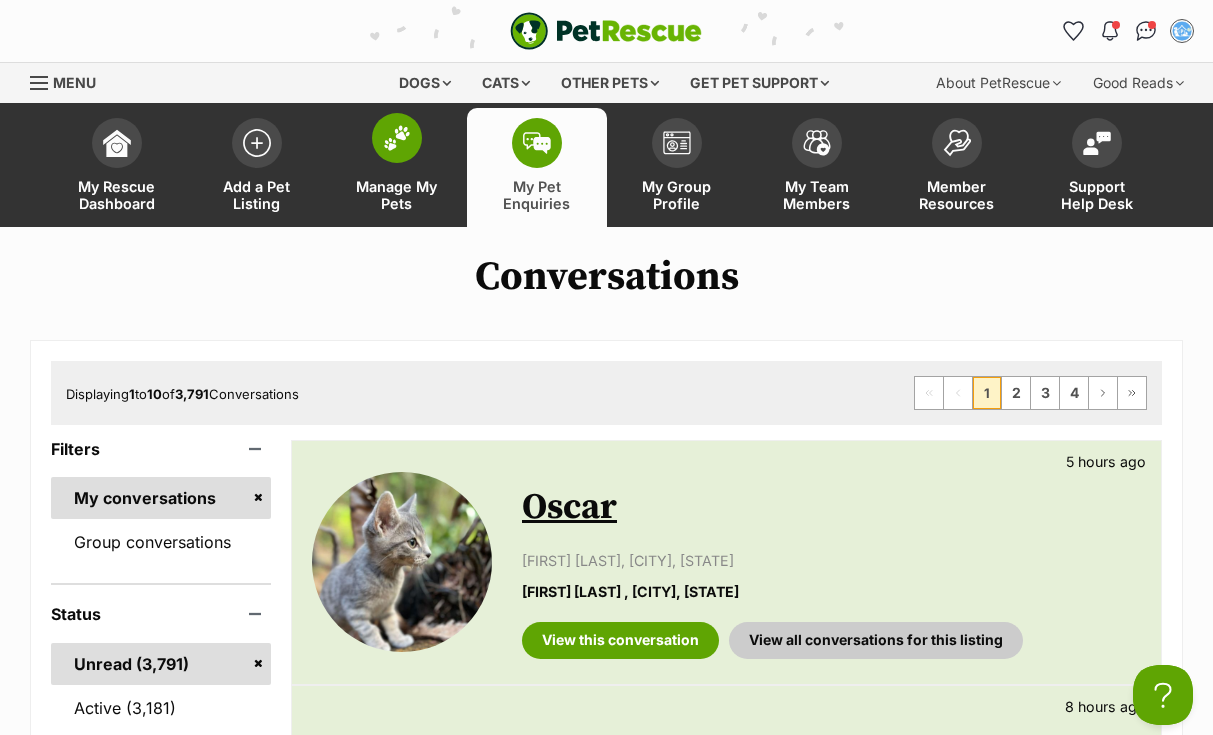 click at bounding box center [397, 138] 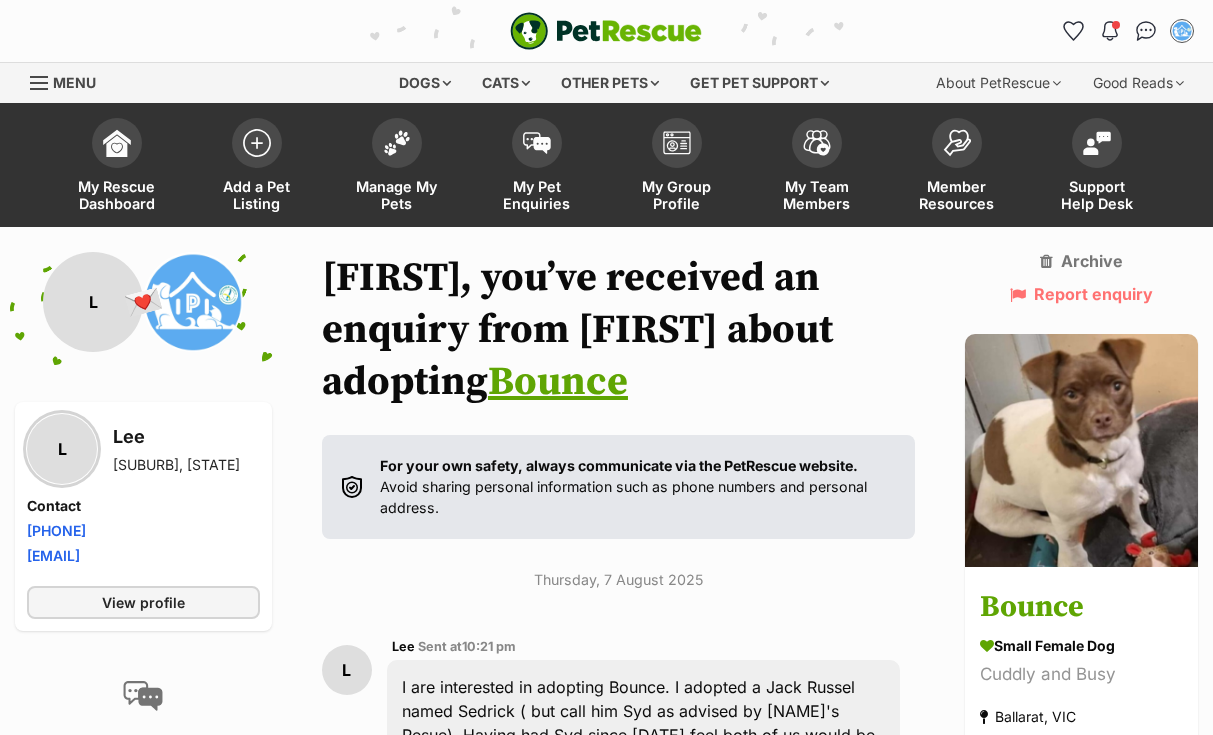 scroll, scrollTop: 0, scrollLeft: 0, axis: both 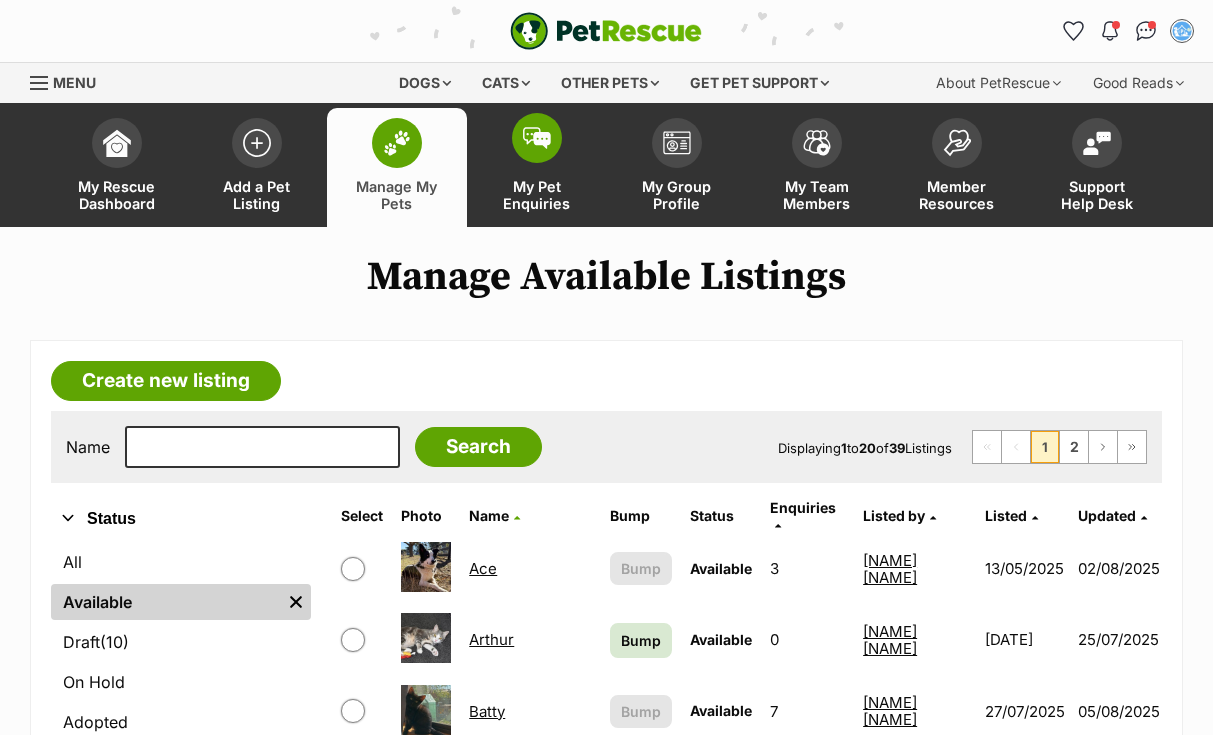 click at bounding box center [537, 138] 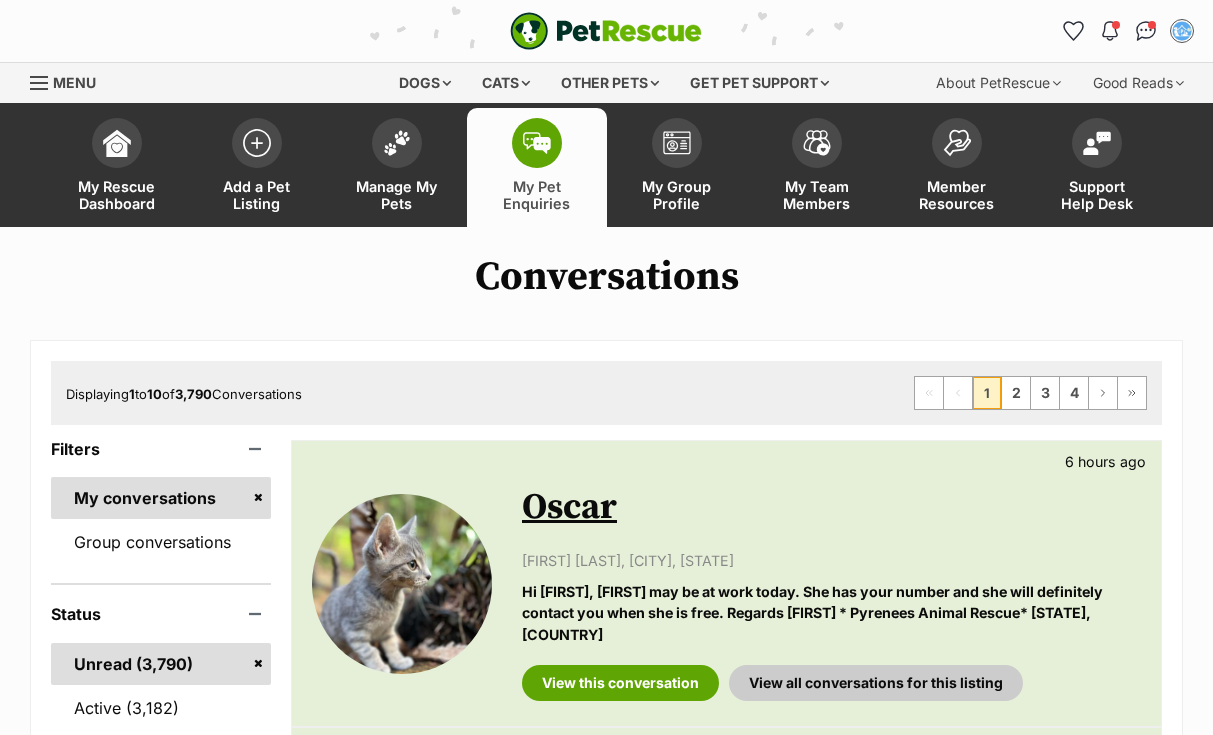 scroll, scrollTop: 0, scrollLeft: 0, axis: both 